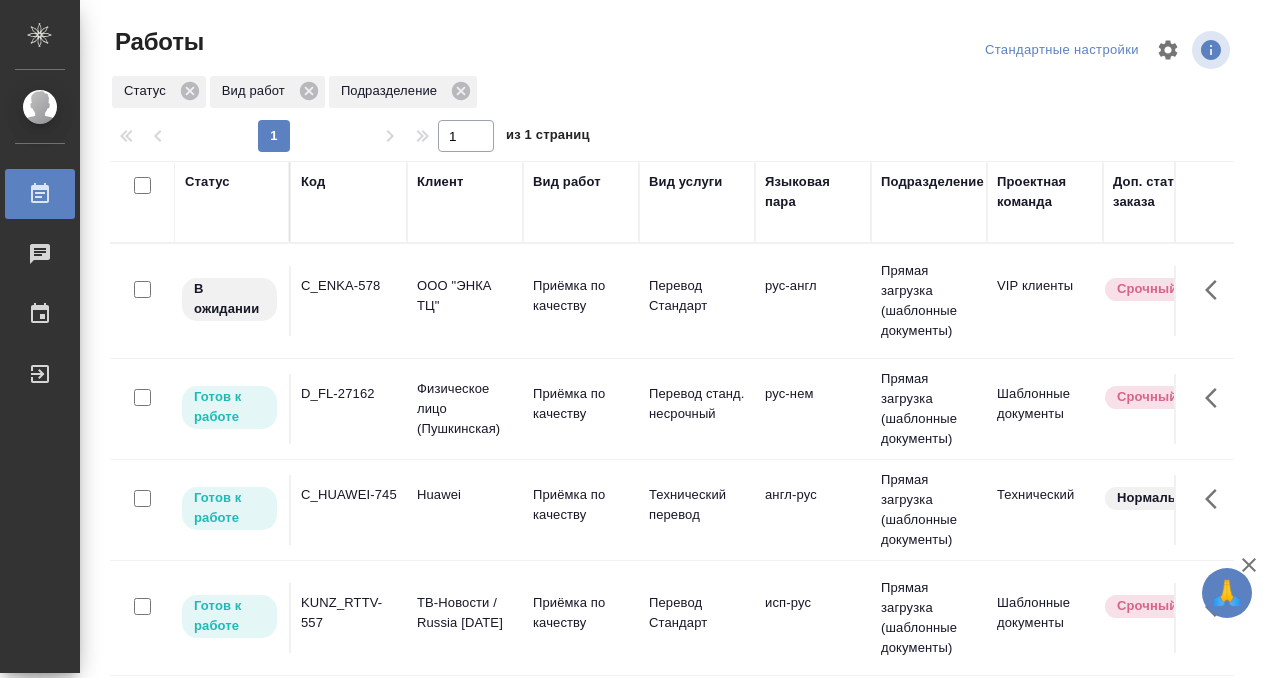 scroll, scrollTop: 0, scrollLeft: 0, axis: both 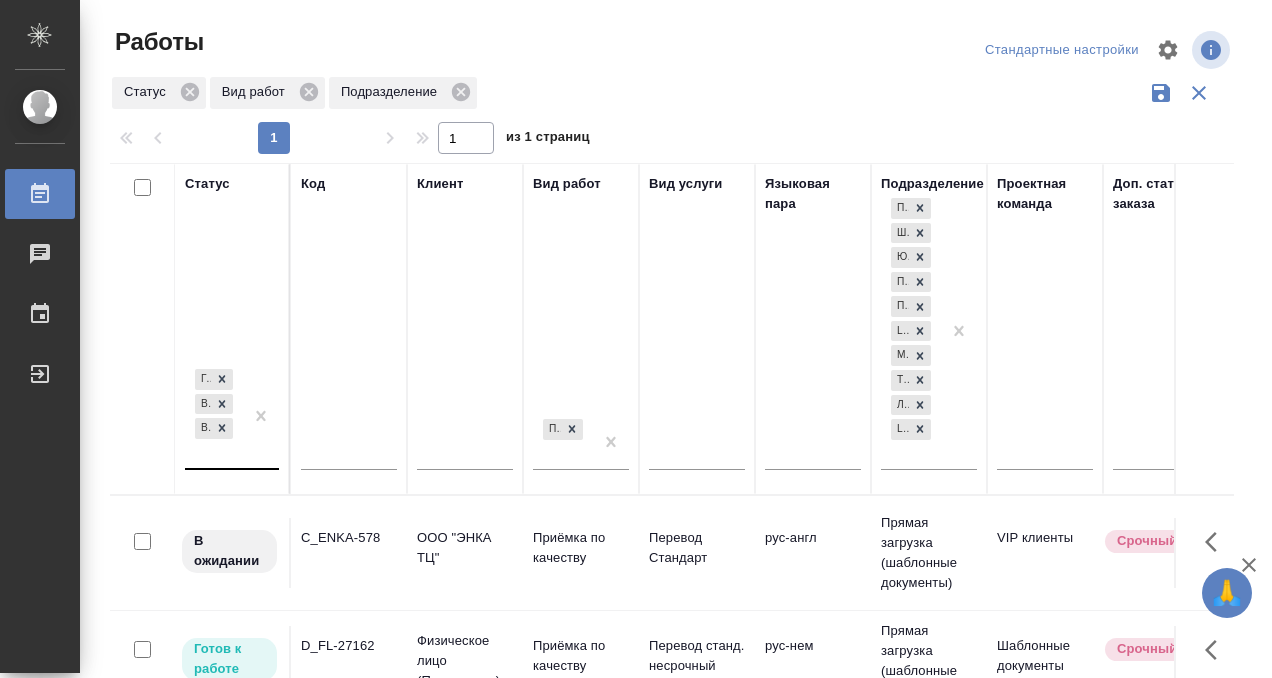 click on "Готов к работе В работе В ожидании" at bounding box center [214, 416] 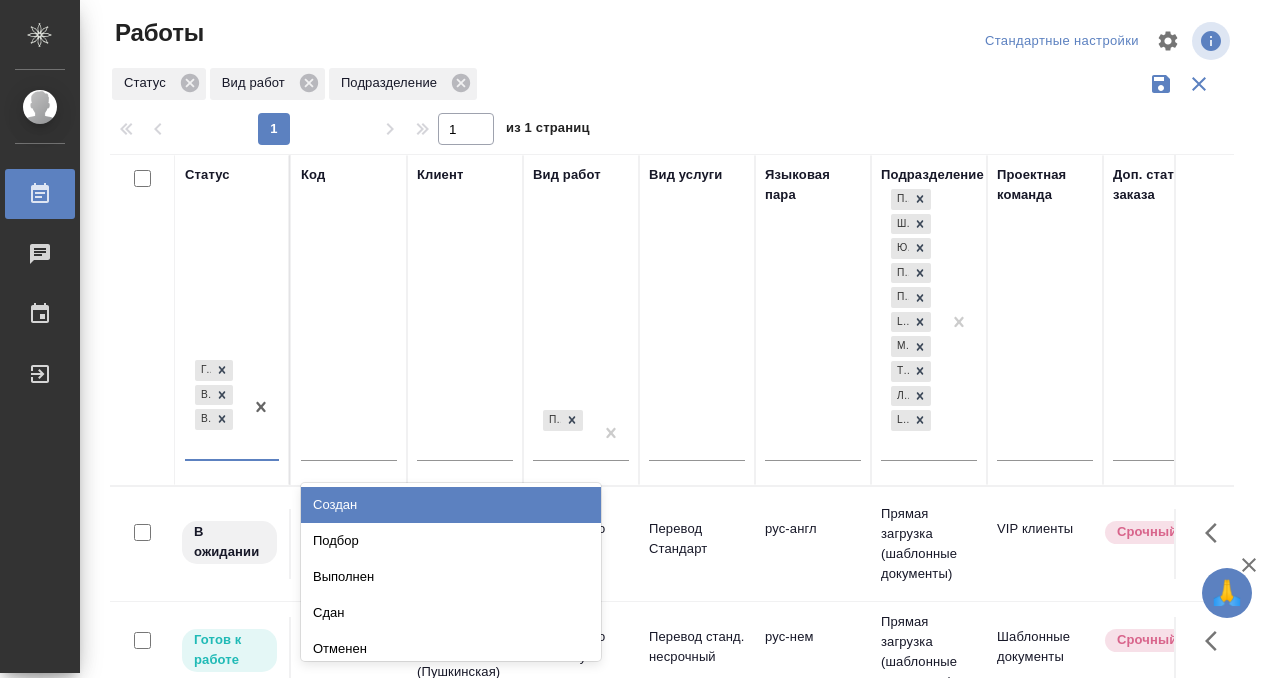 scroll, scrollTop: 10, scrollLeft: 0, axis: vertical 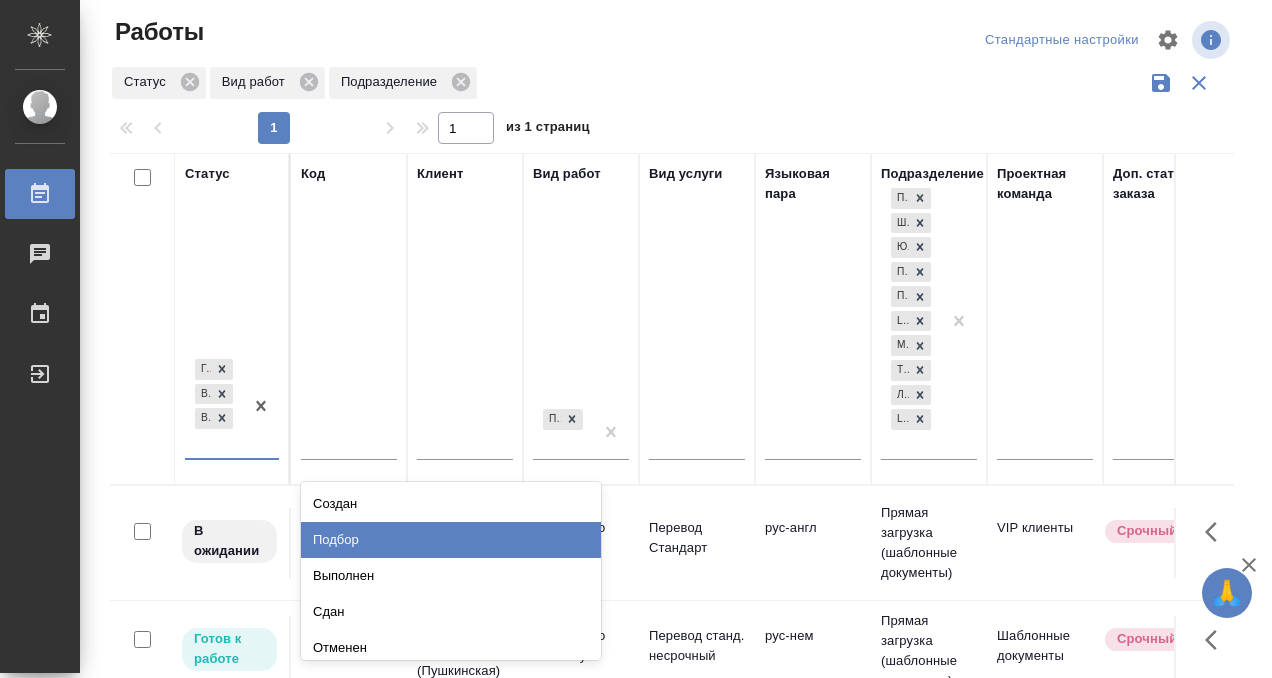 click on "Подбор" at bounding box center (451, 540) 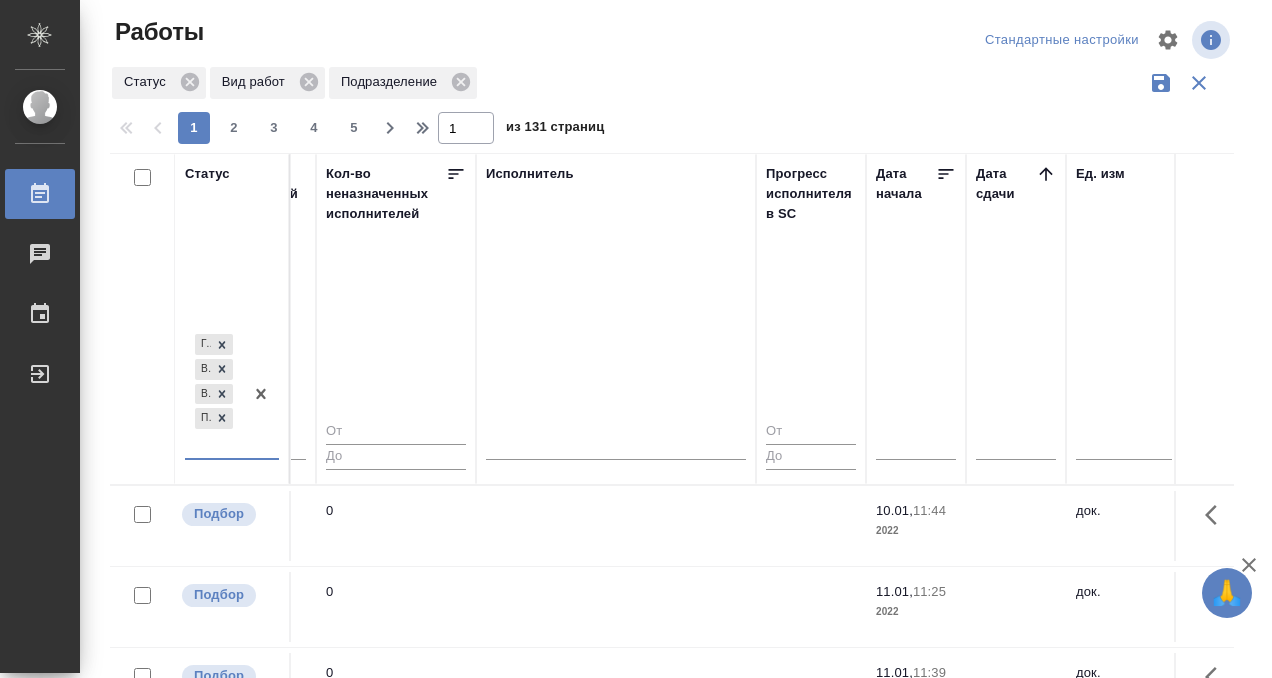 scroll, scrollTop: 0, scrollLeft: 1207, axis: horizontal 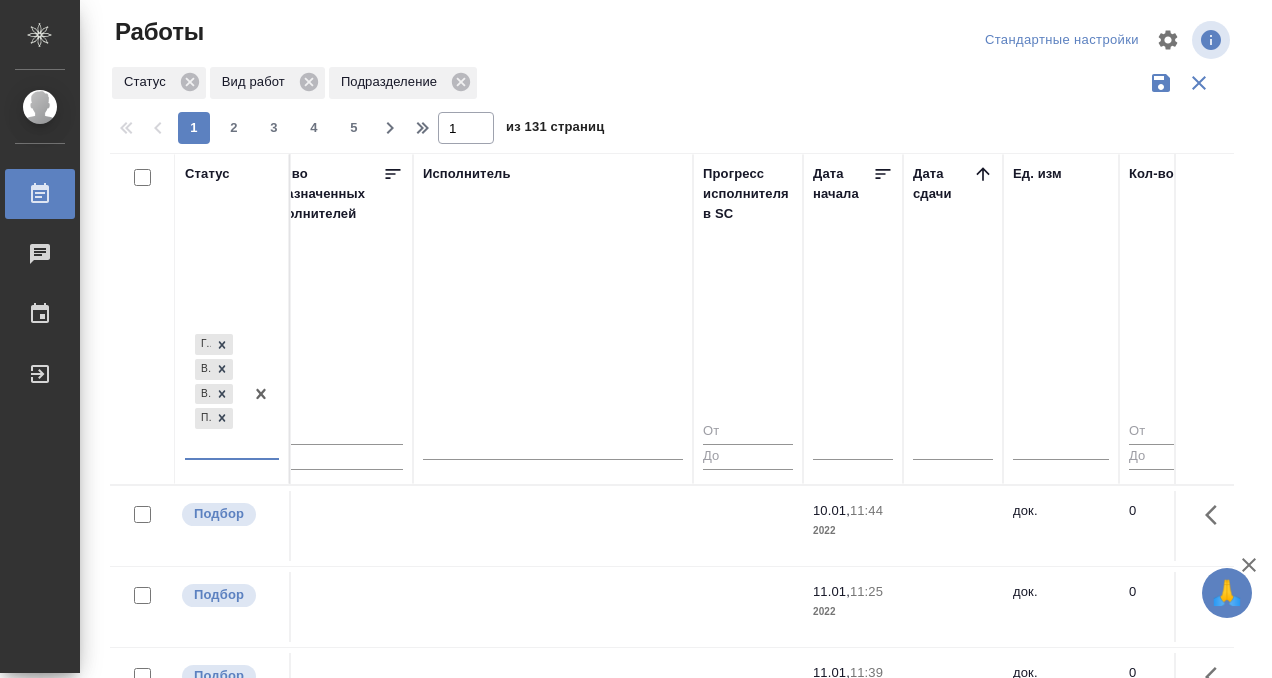 click 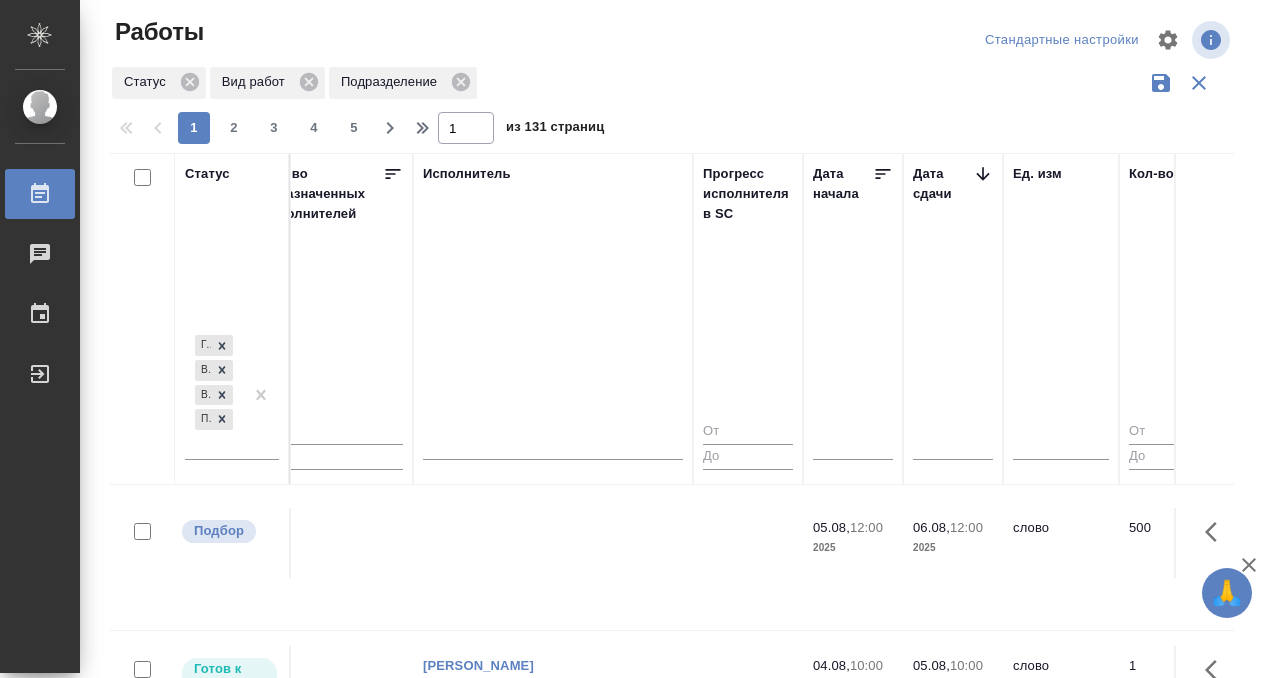 scroll, scrollTop: 43, scrollLeft: 1207, axis: both 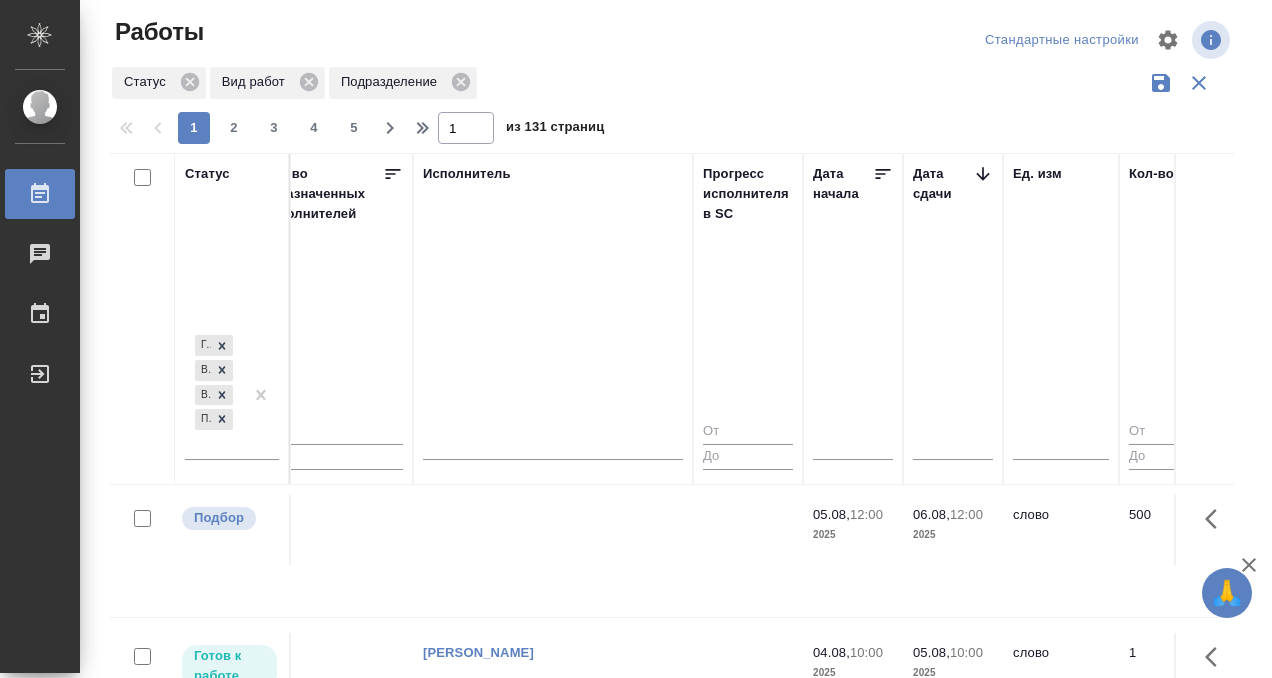 click at bounding box center [553, 530] 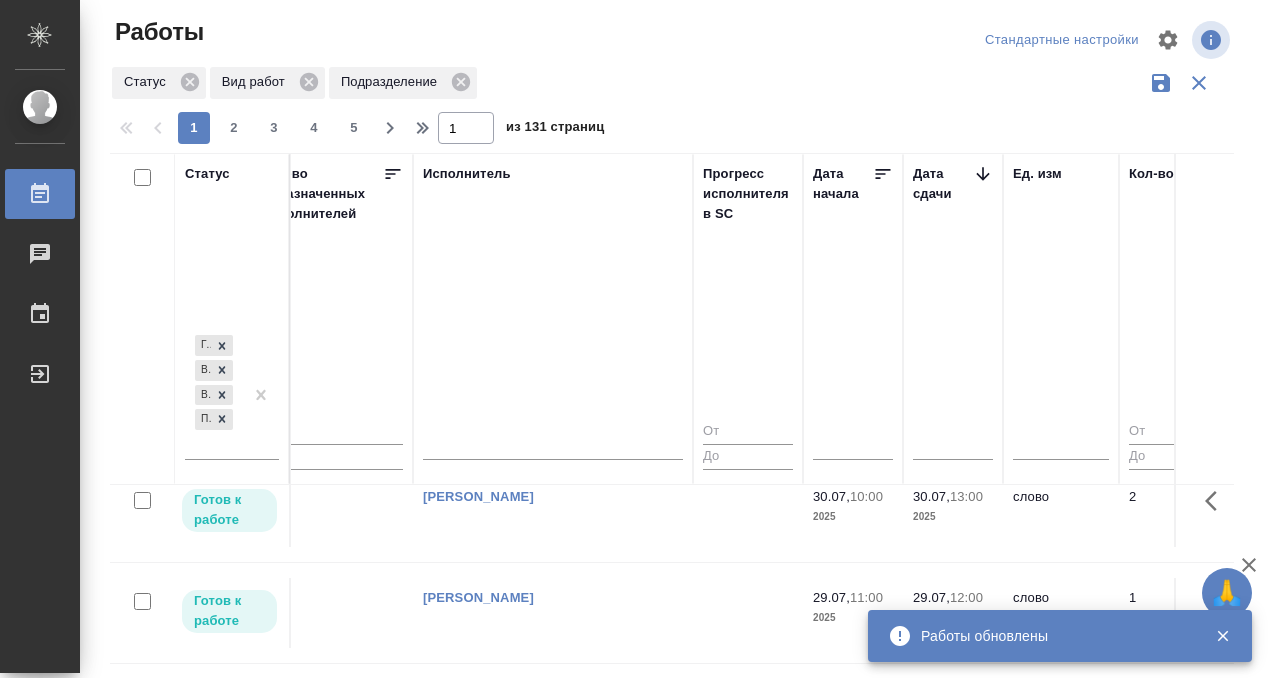 scroll, scrollTop: 672, scrollLeft: 1207, axis: both 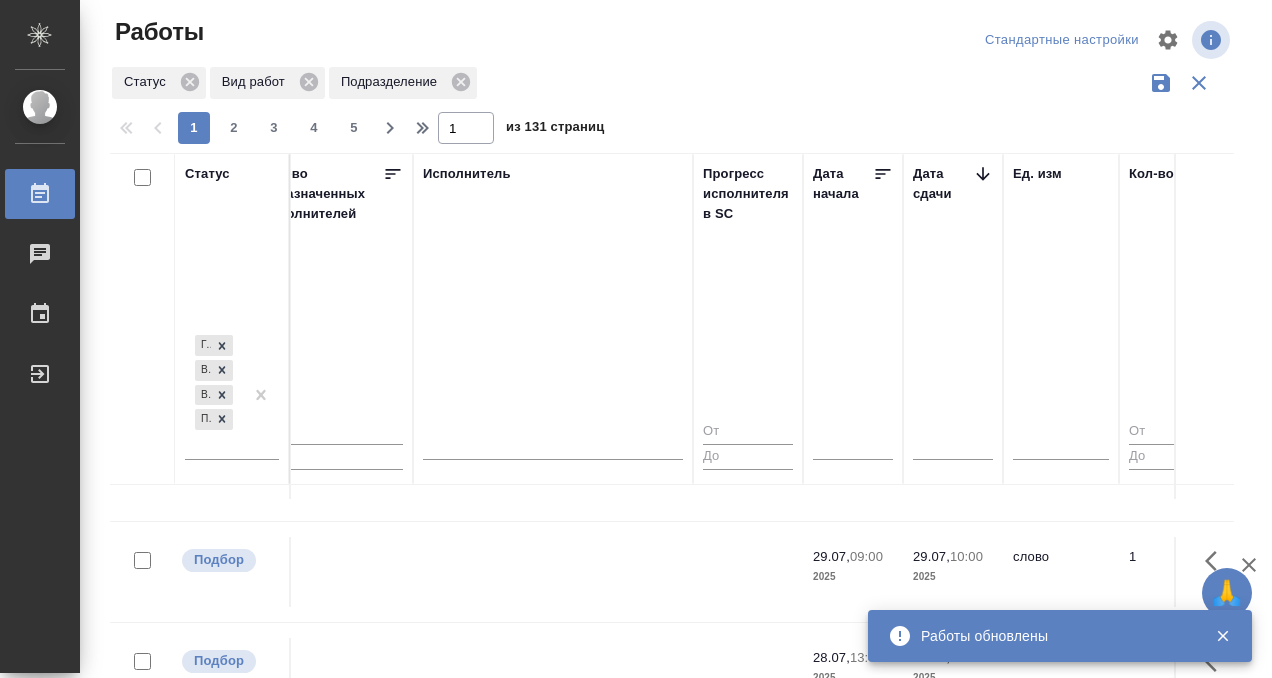 click at bounding box center (553, -99) 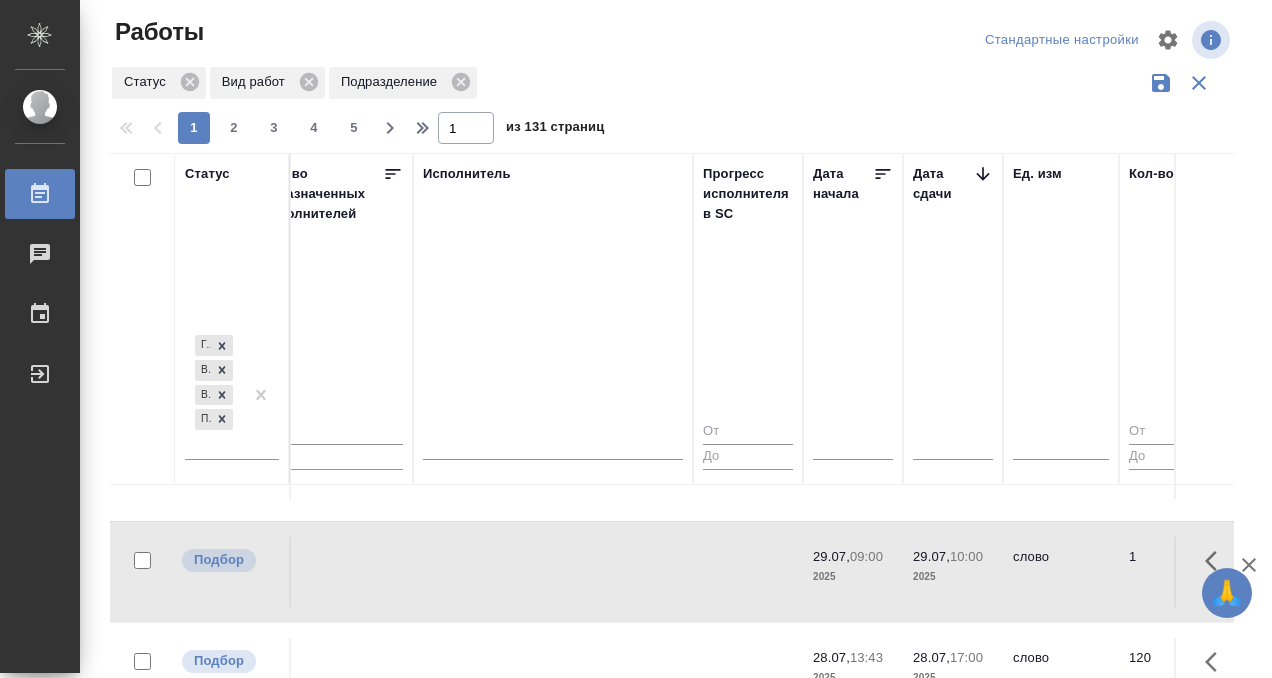 click at bounding box center [553, -99] 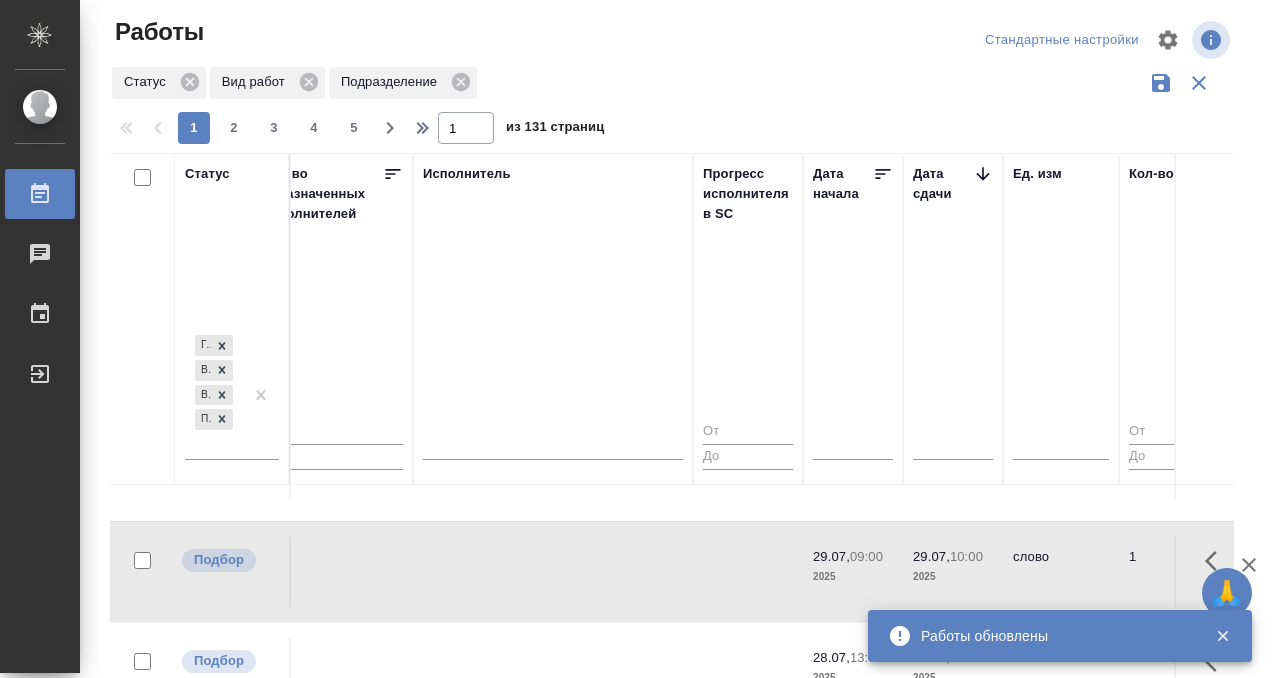 click at bounding box center [553, -99] 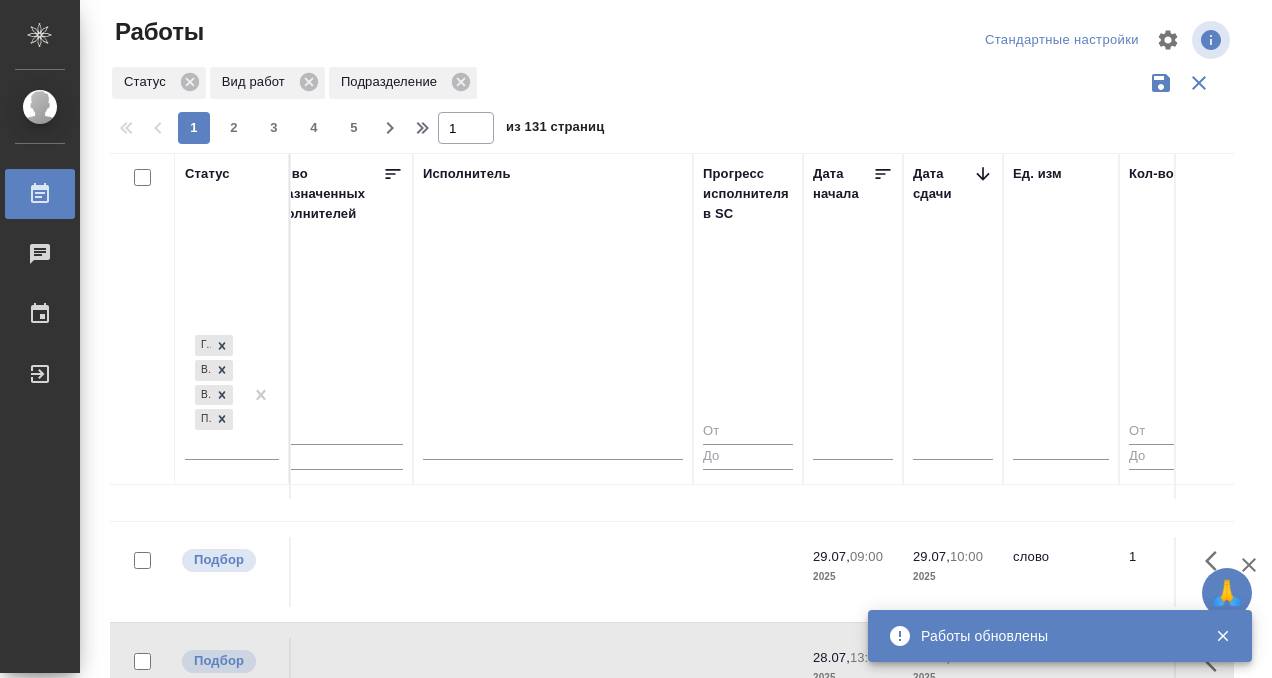 scroll, scrollTop: 736, scrollLeft: 1207, axis: both 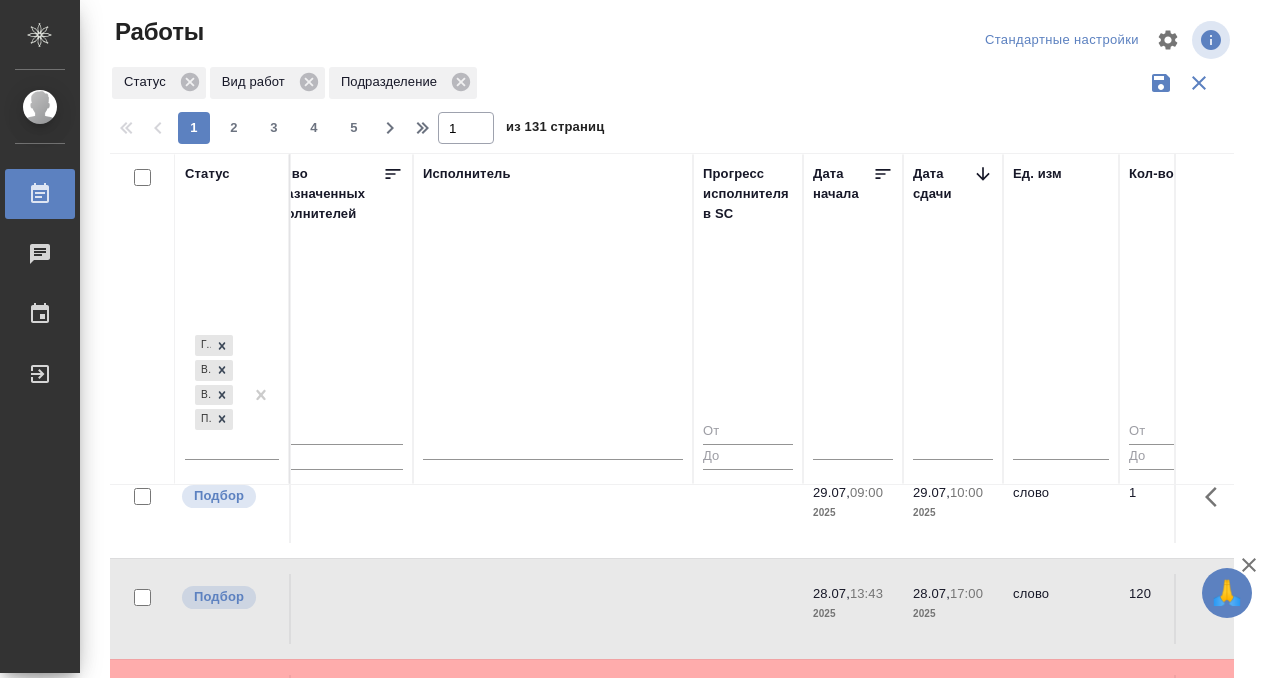 click at bounding box center [553, -163] 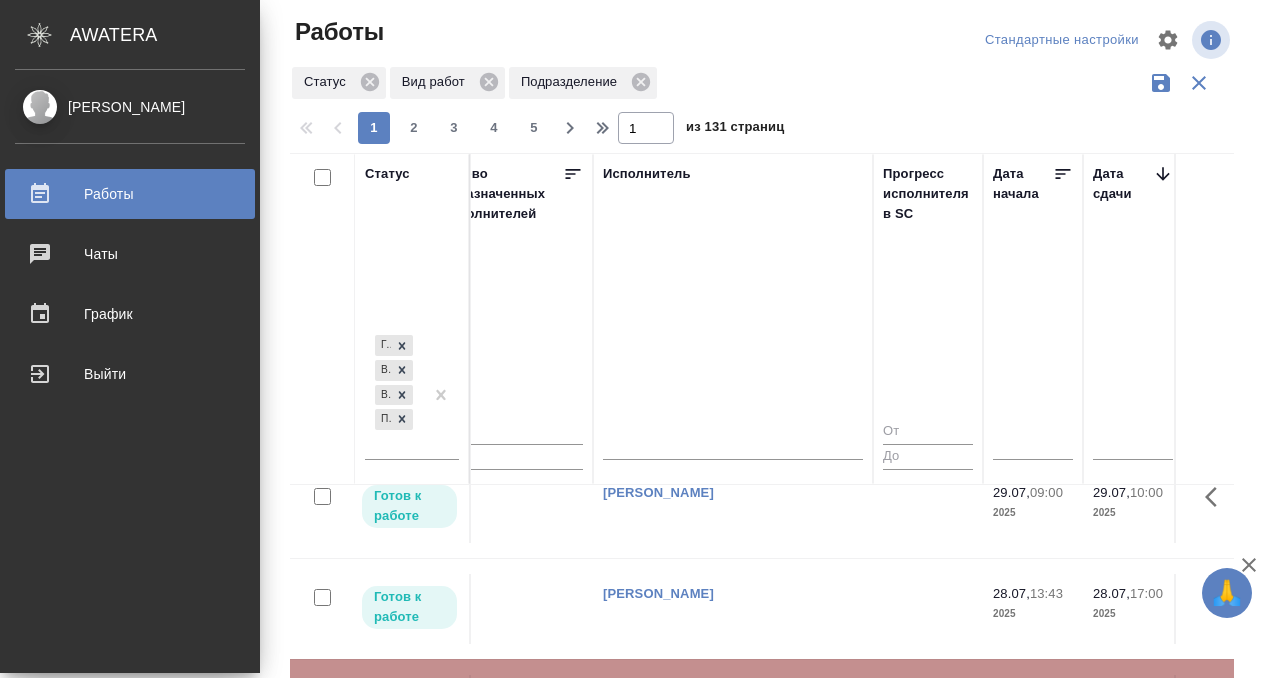 click 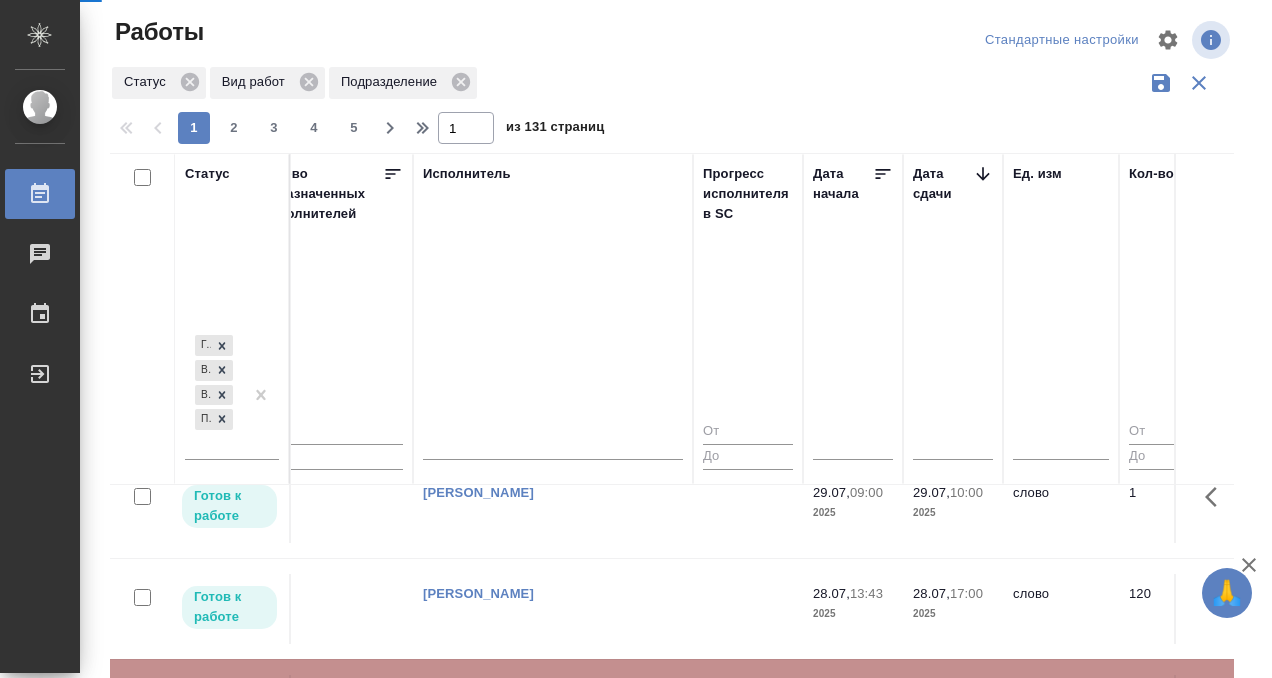 scroll, scrollTop: 932, scrollLeft: 1207, axis: both 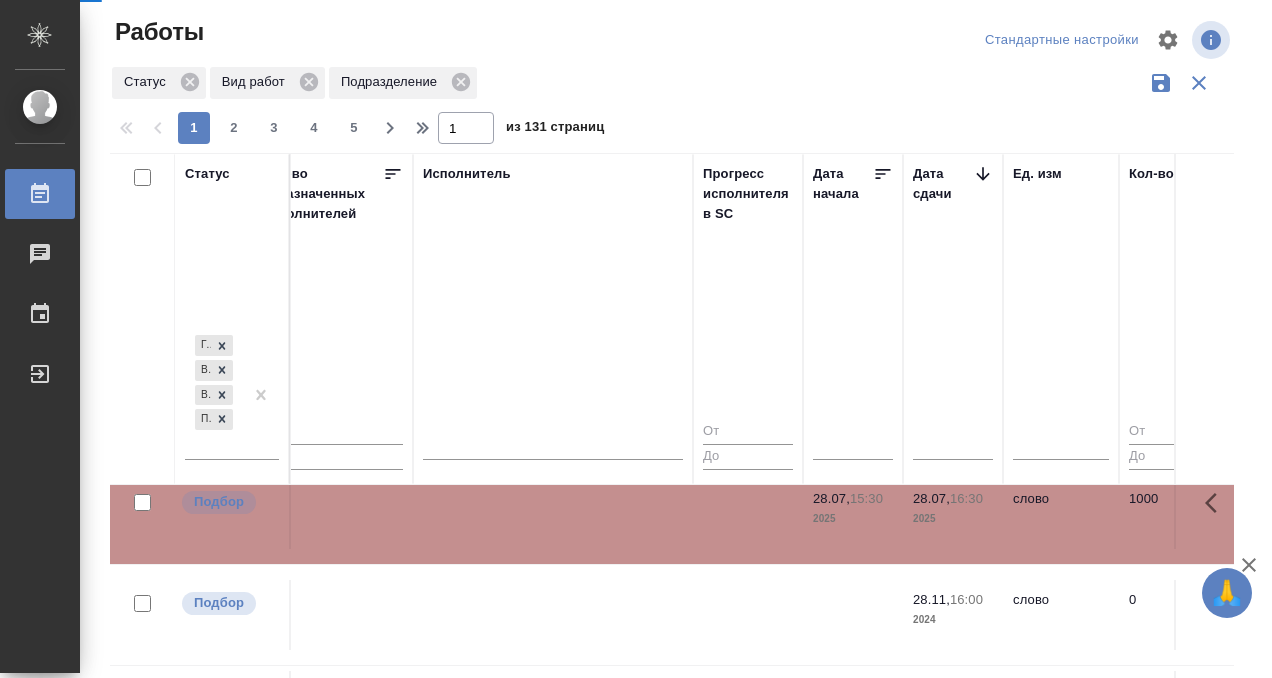 click 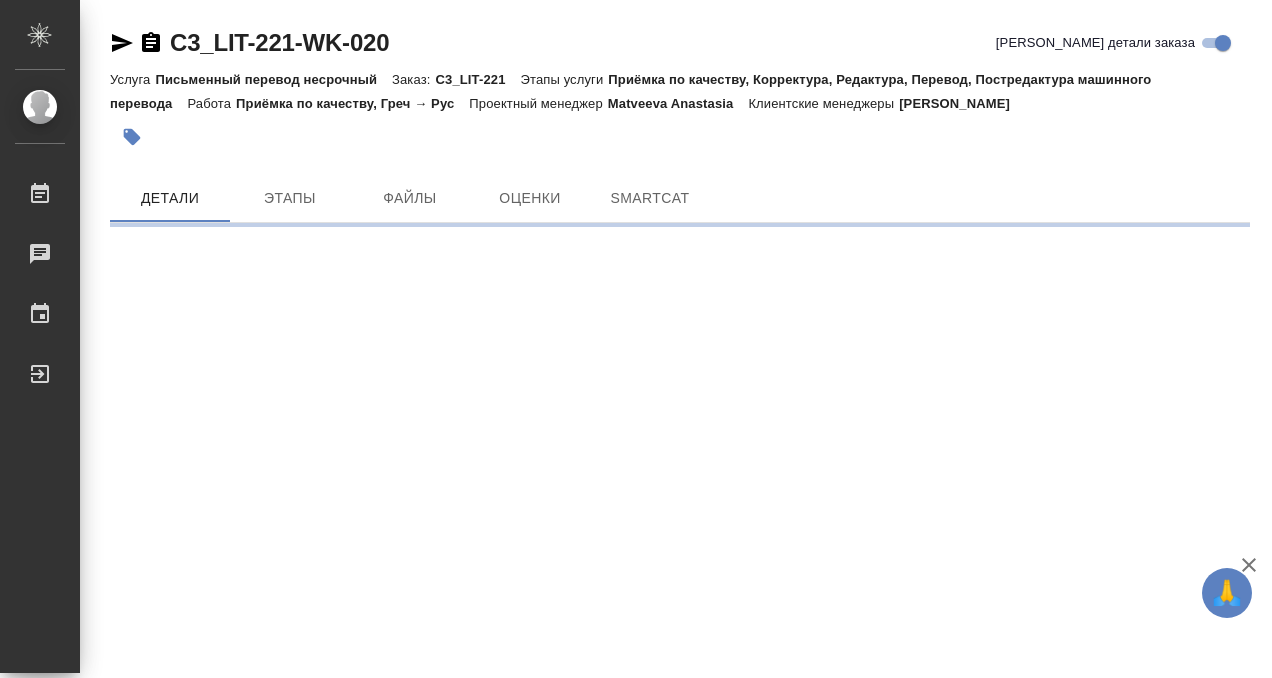 scroll, scrollTop: 0, scrollLeft: 0, axis: both 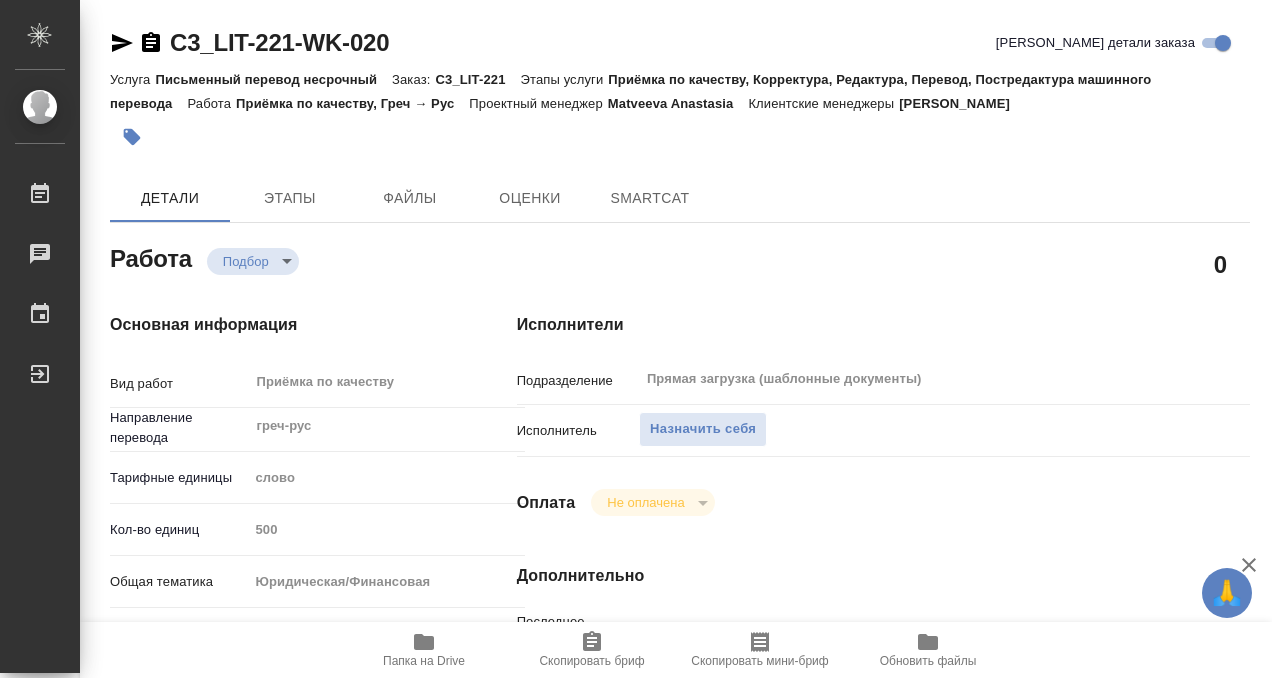 type on "x" 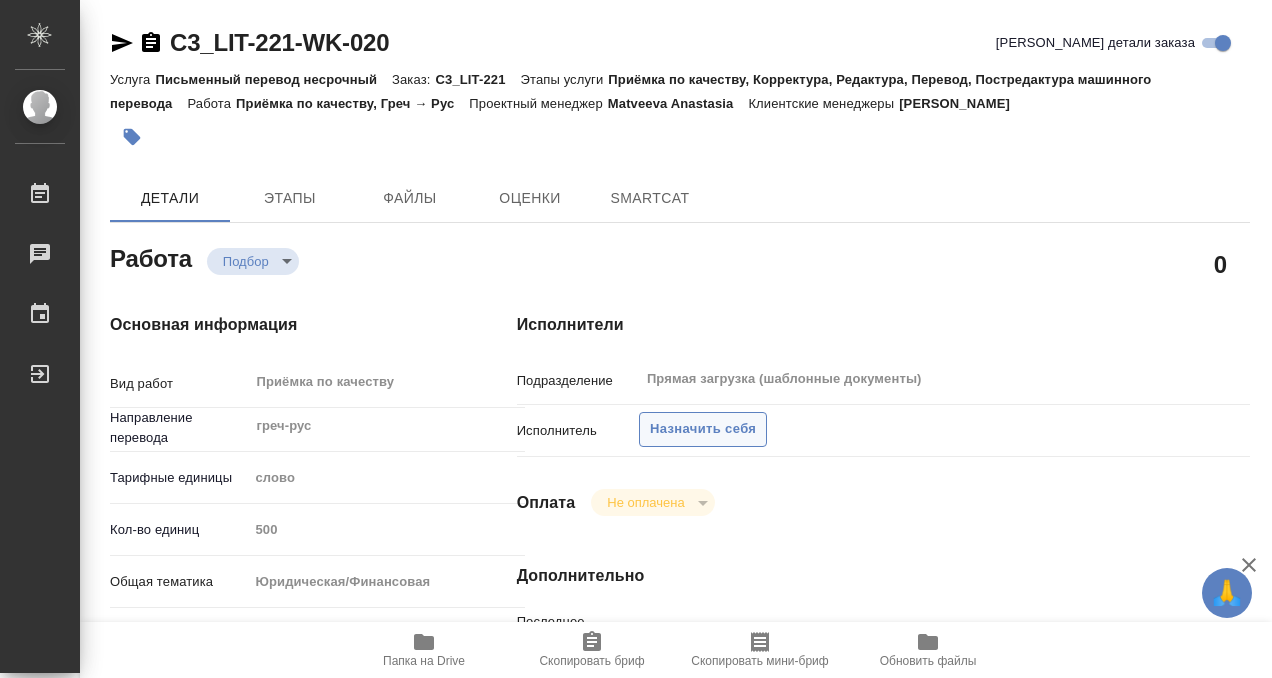 type on "x" 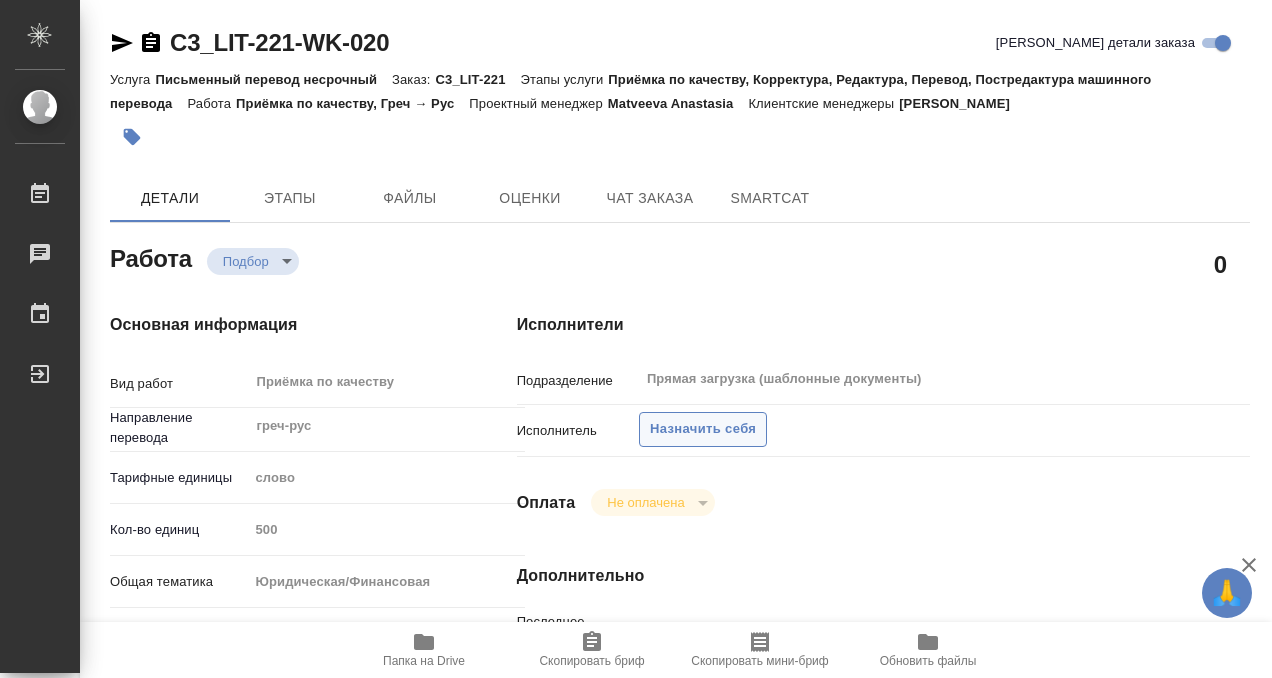click on "Назначить себя" at bounding box center [703, 429] 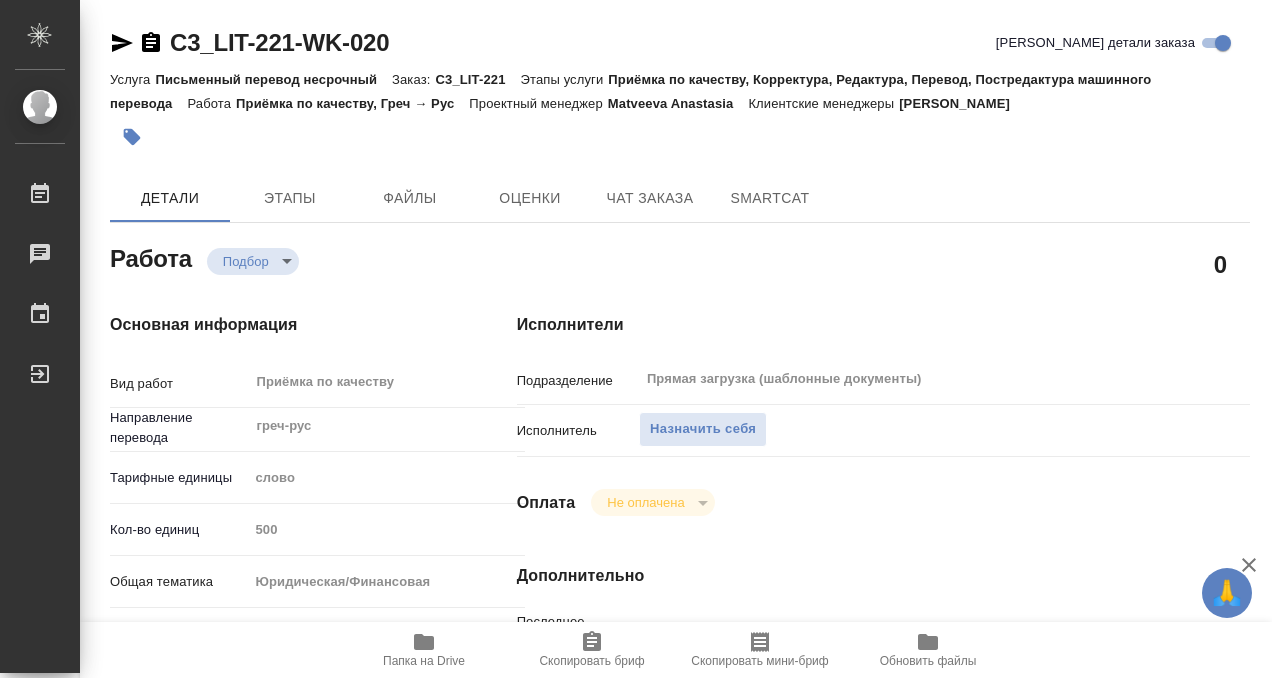 type on "x" 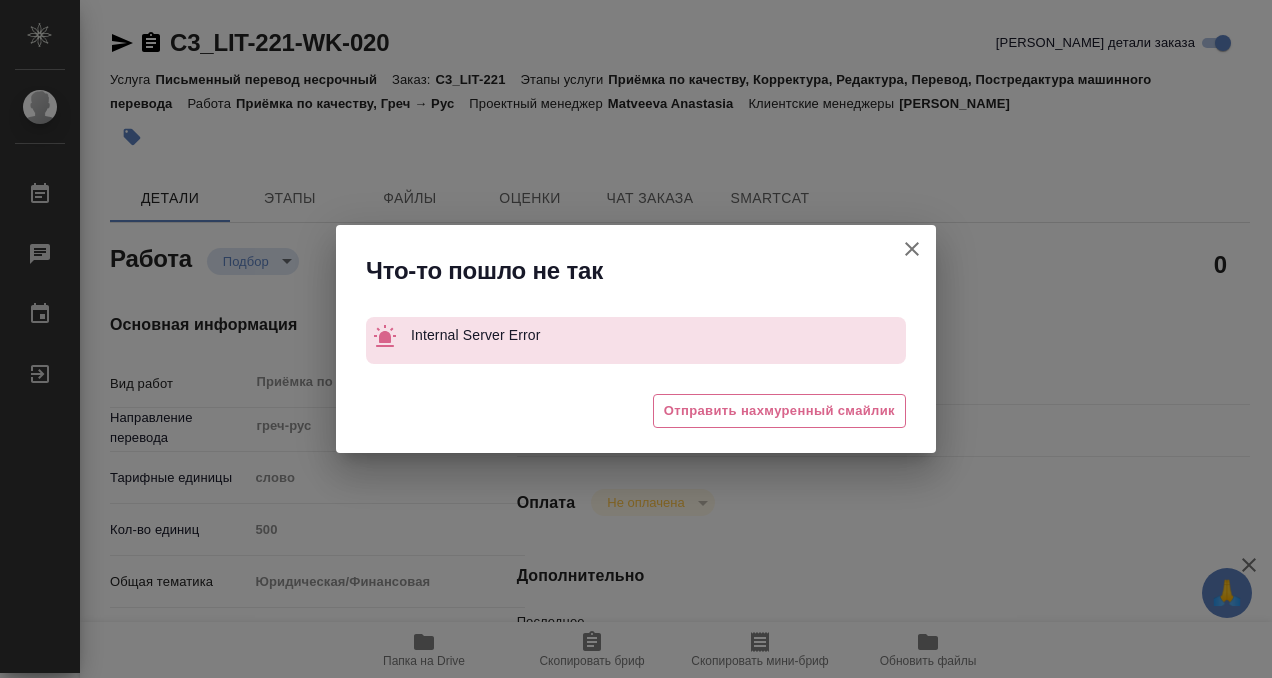 type on "x" 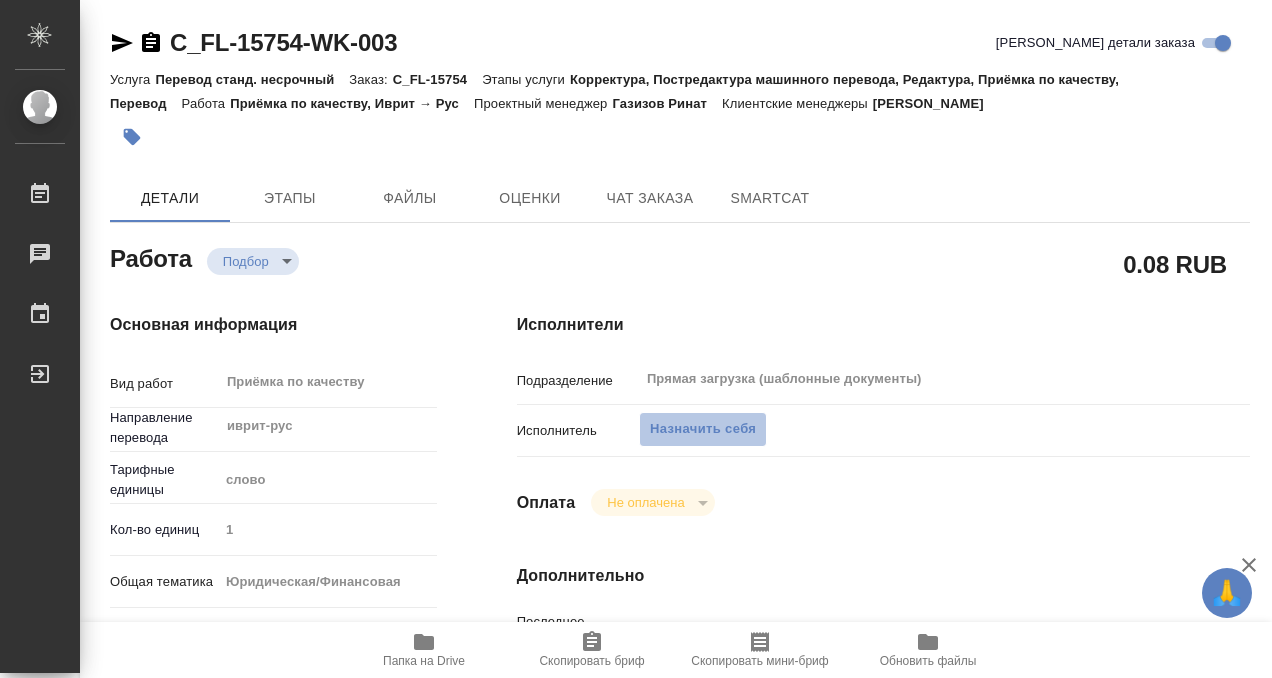 click on "Назначить себя" at bounding box center [703, 429] 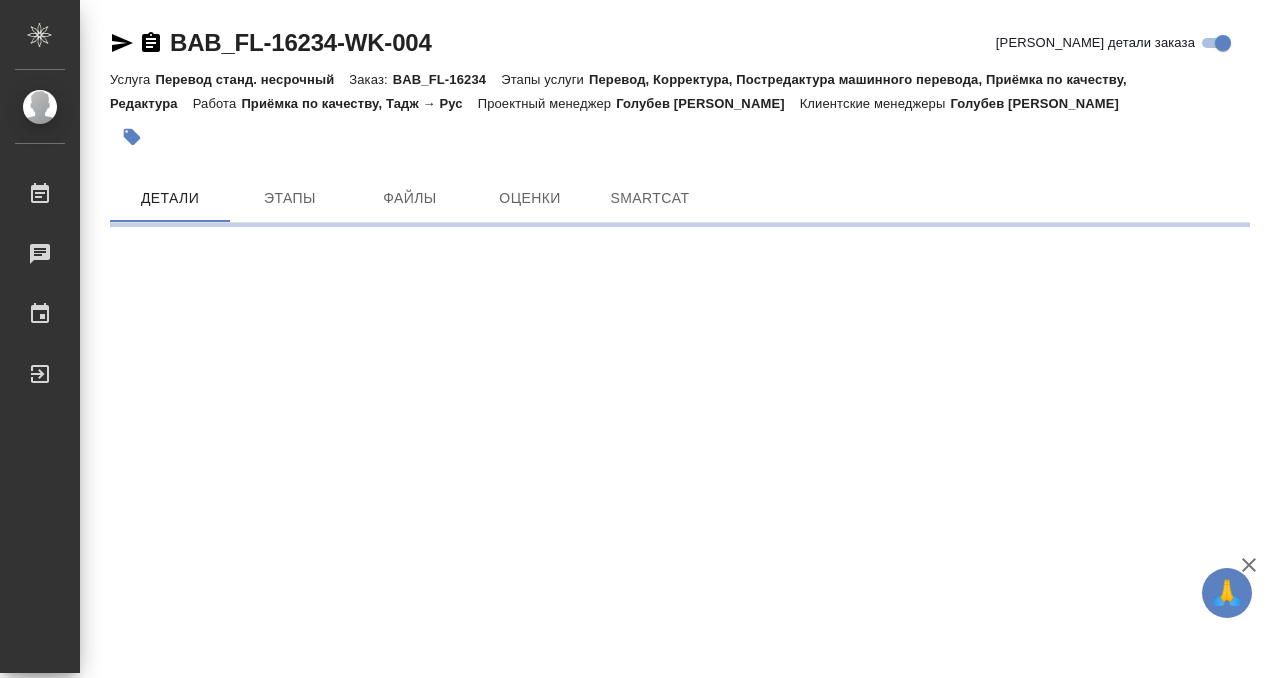 scroll, scrollTop: 0, scrollLeft: 0, axis: both 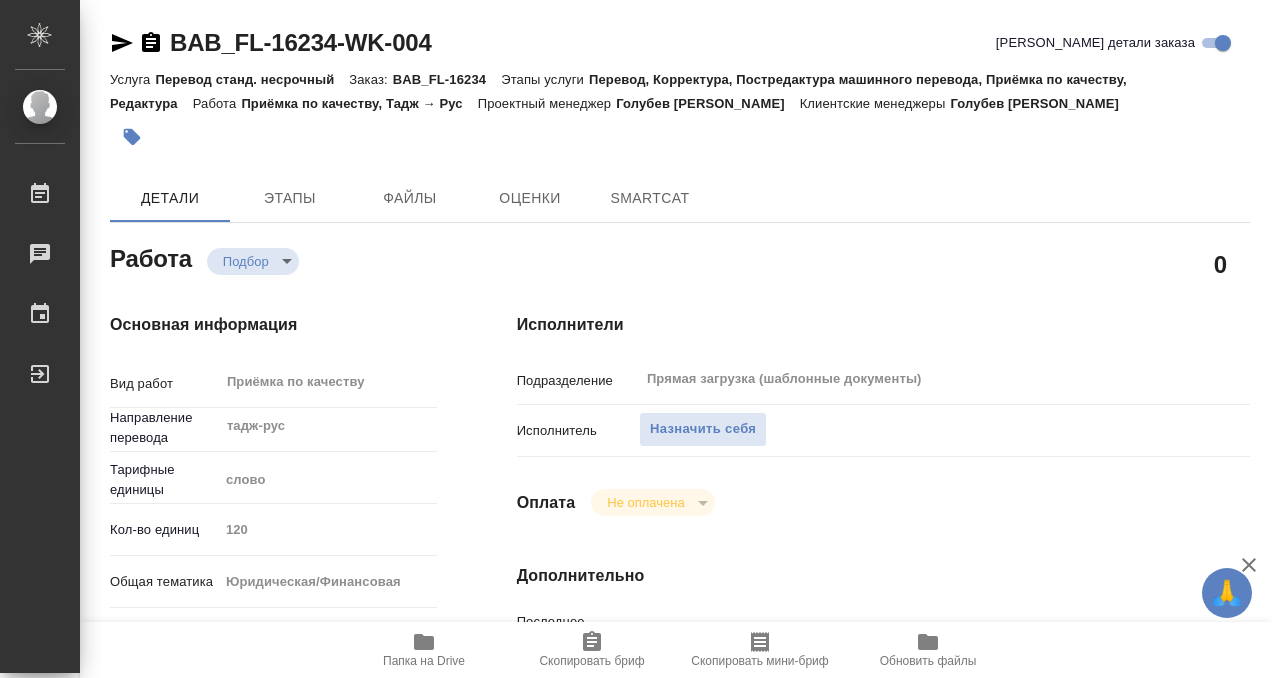 type on "x" 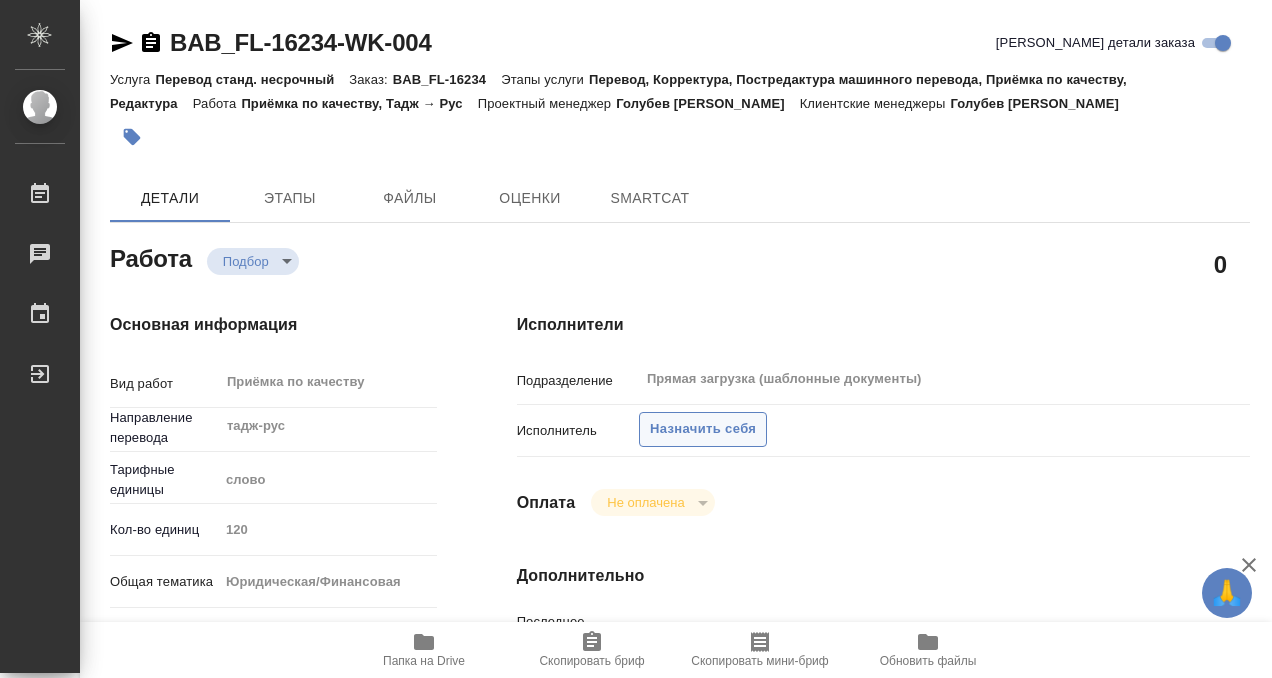 type on "x" 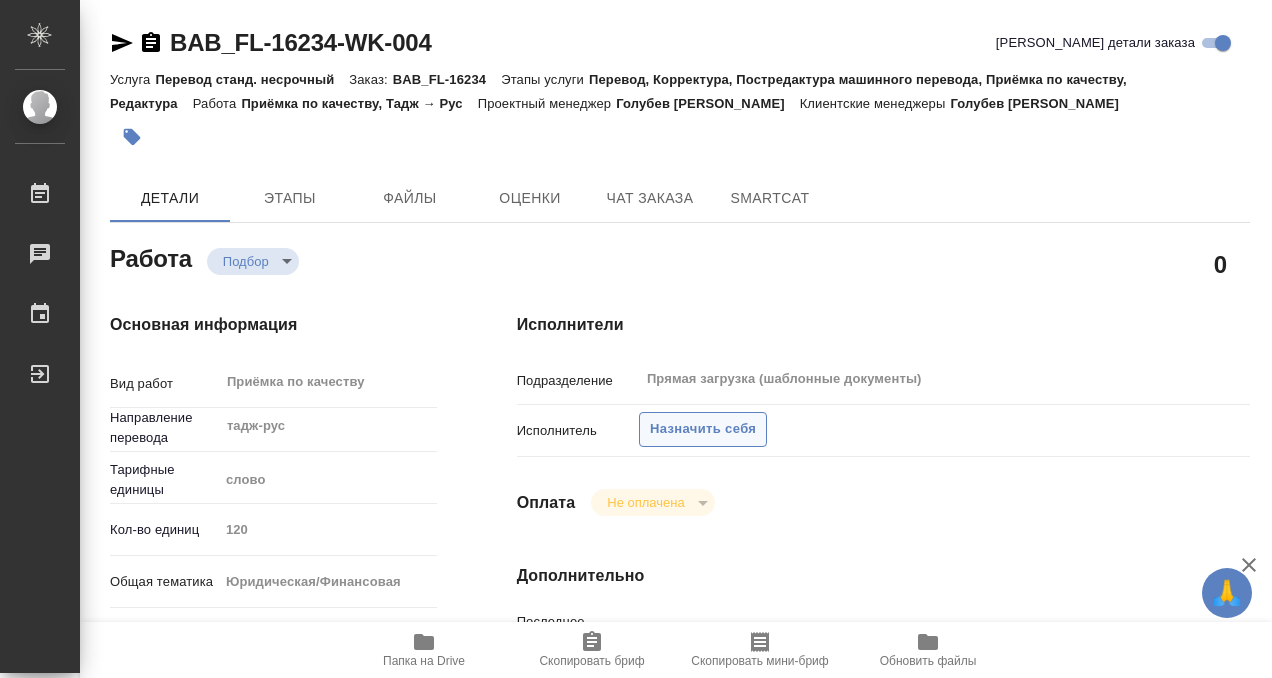 type on "x" 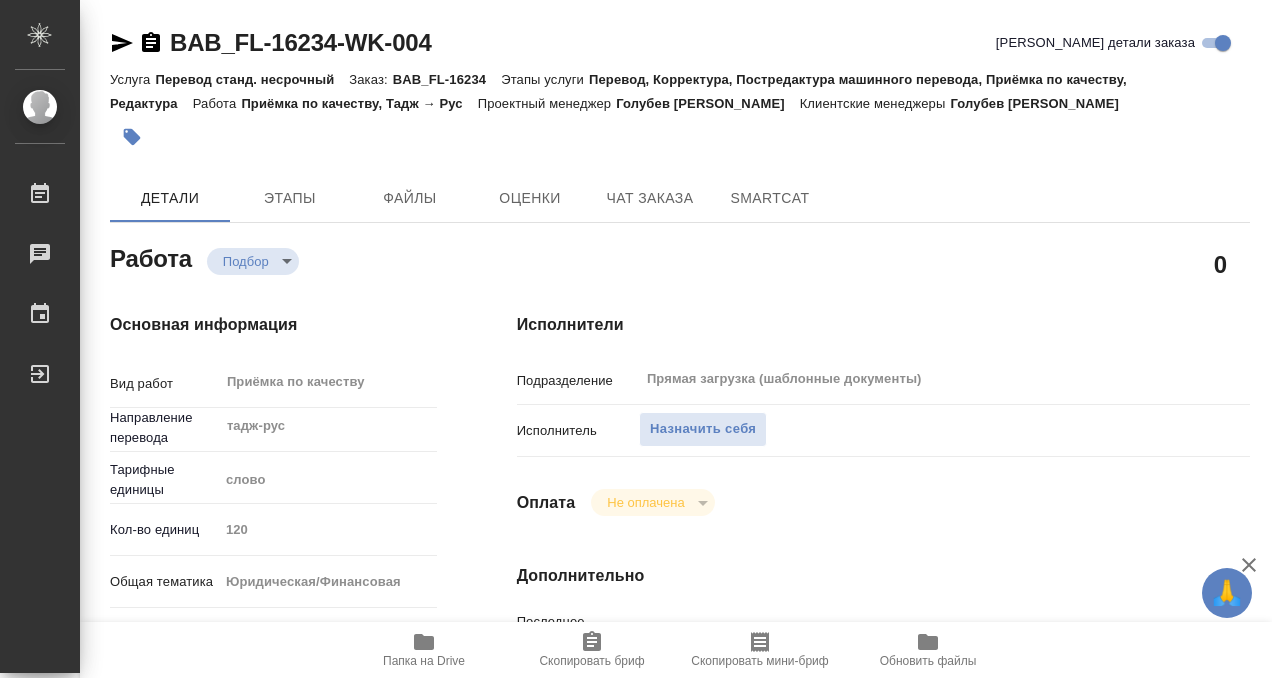 type on "x" 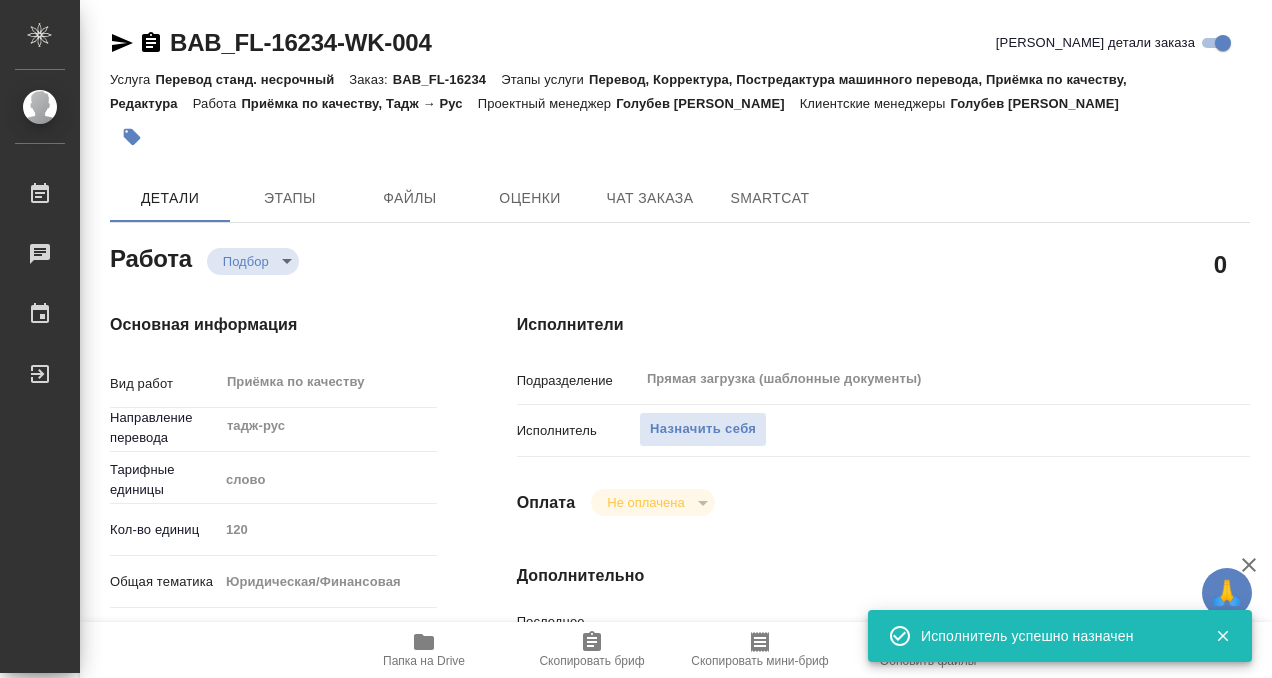 type on "x" 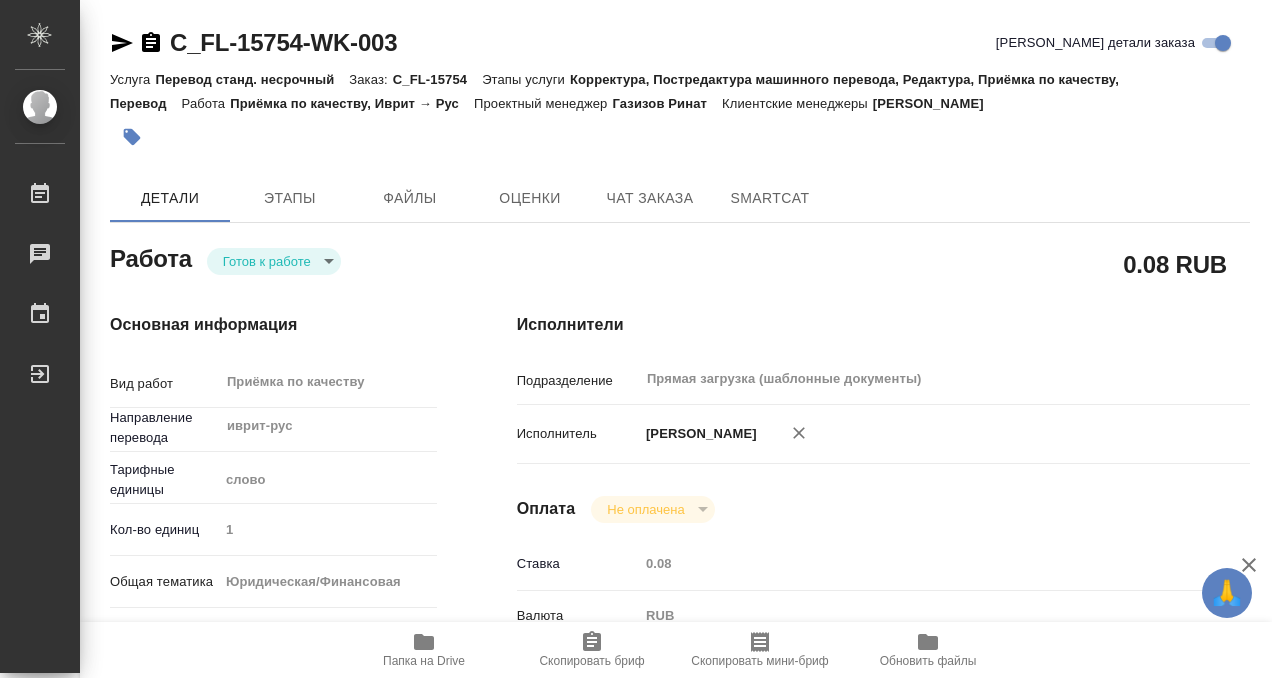 type on "x" 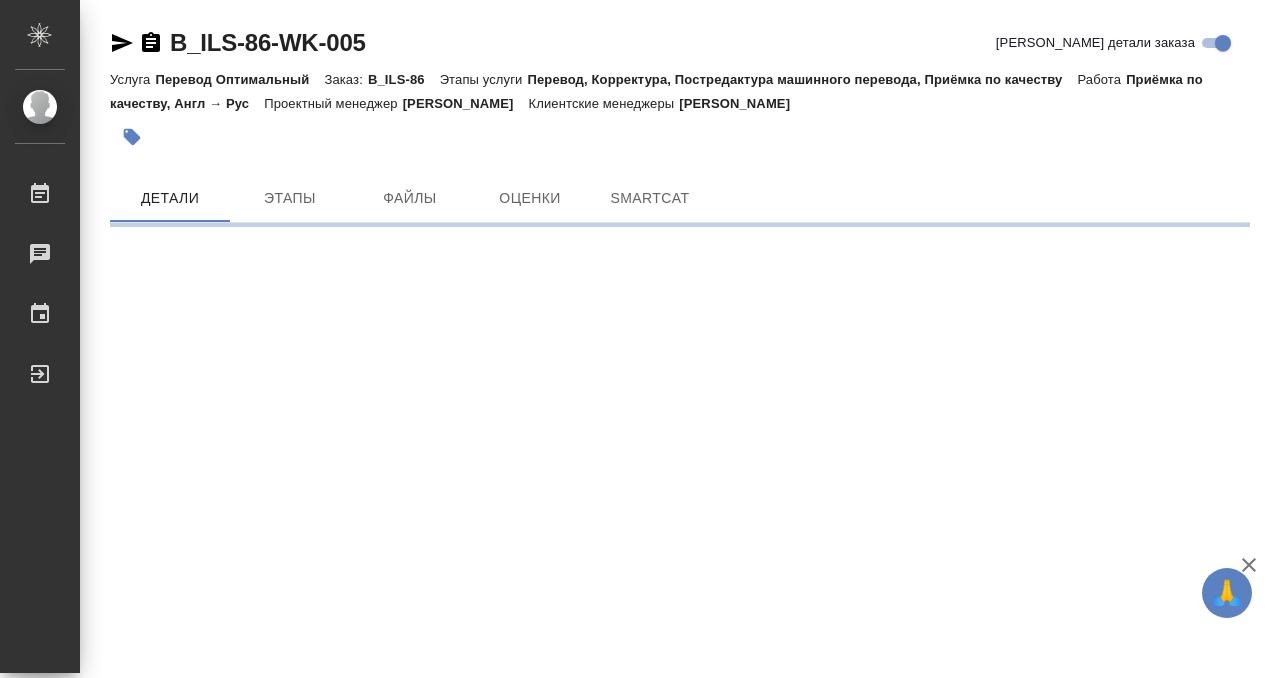 scroll, scrollTop: 0, scrollLeft: 0, axis: both 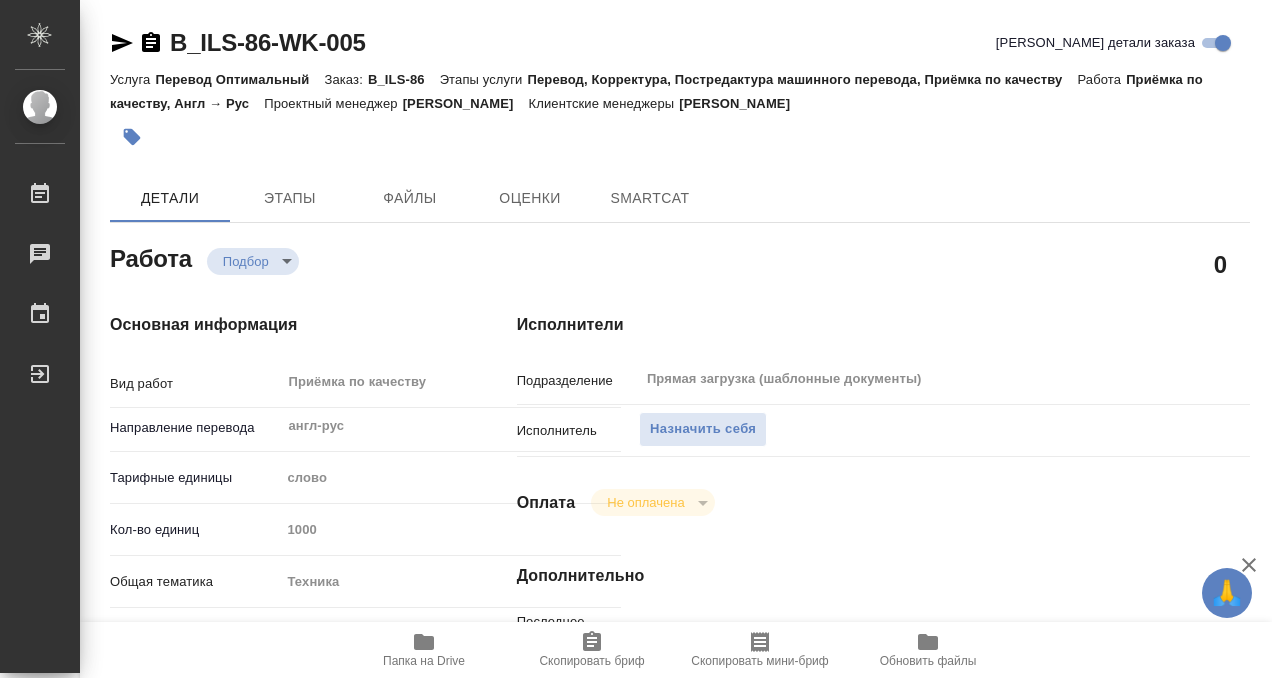 type on "x" 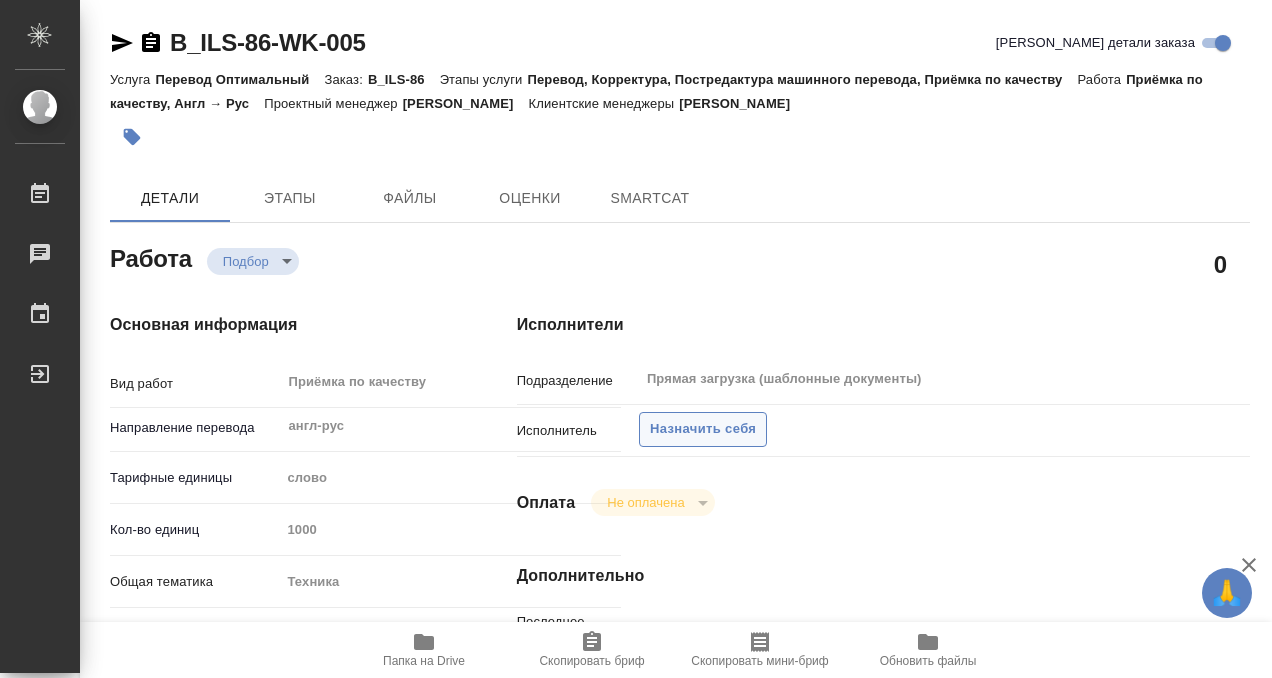type on "x" 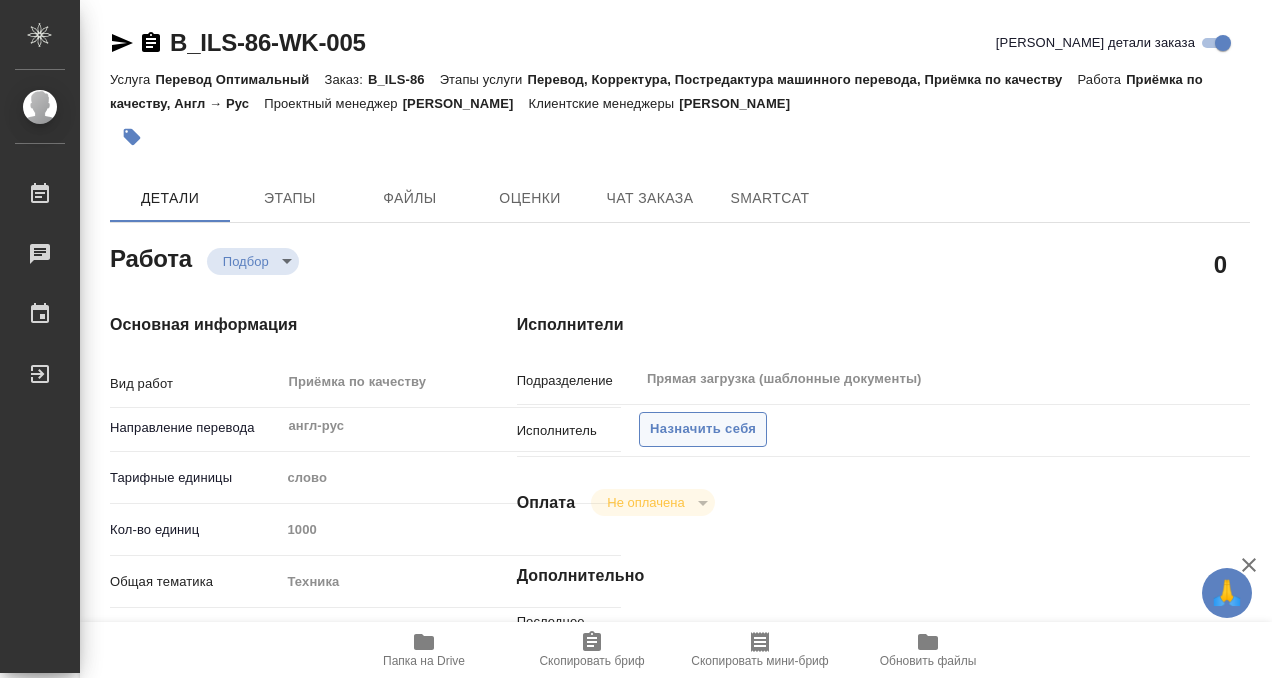 type on "x" 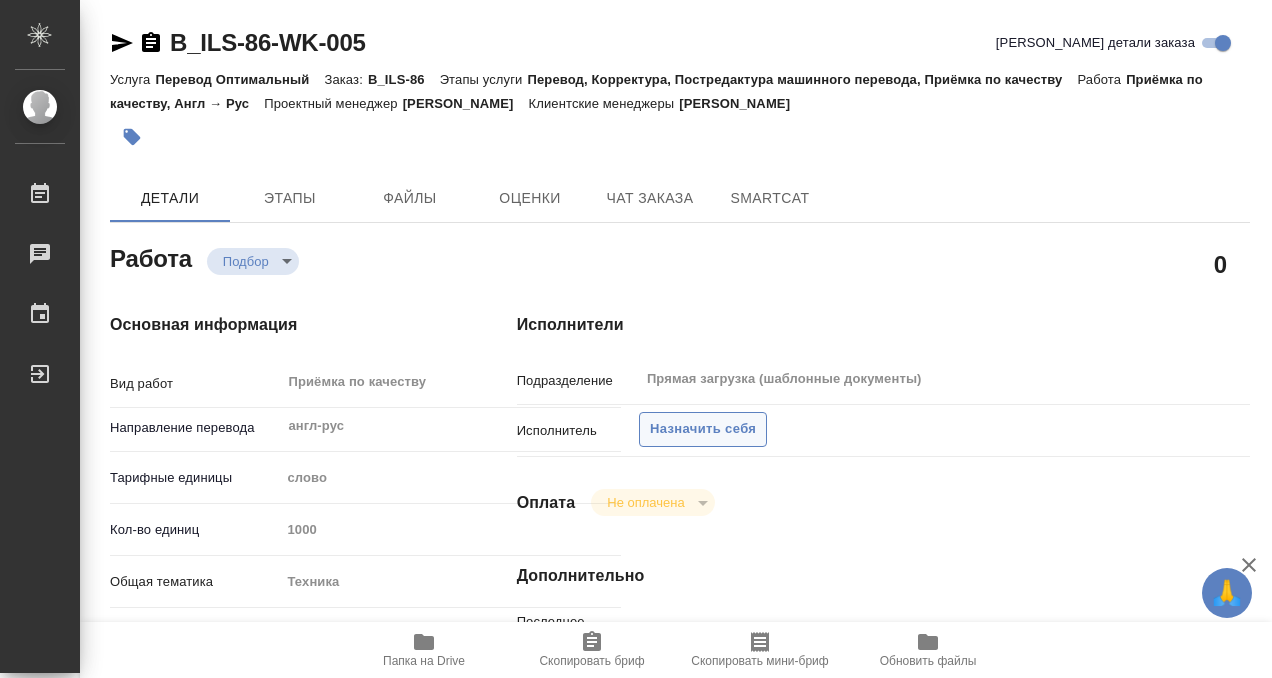 type on "x" 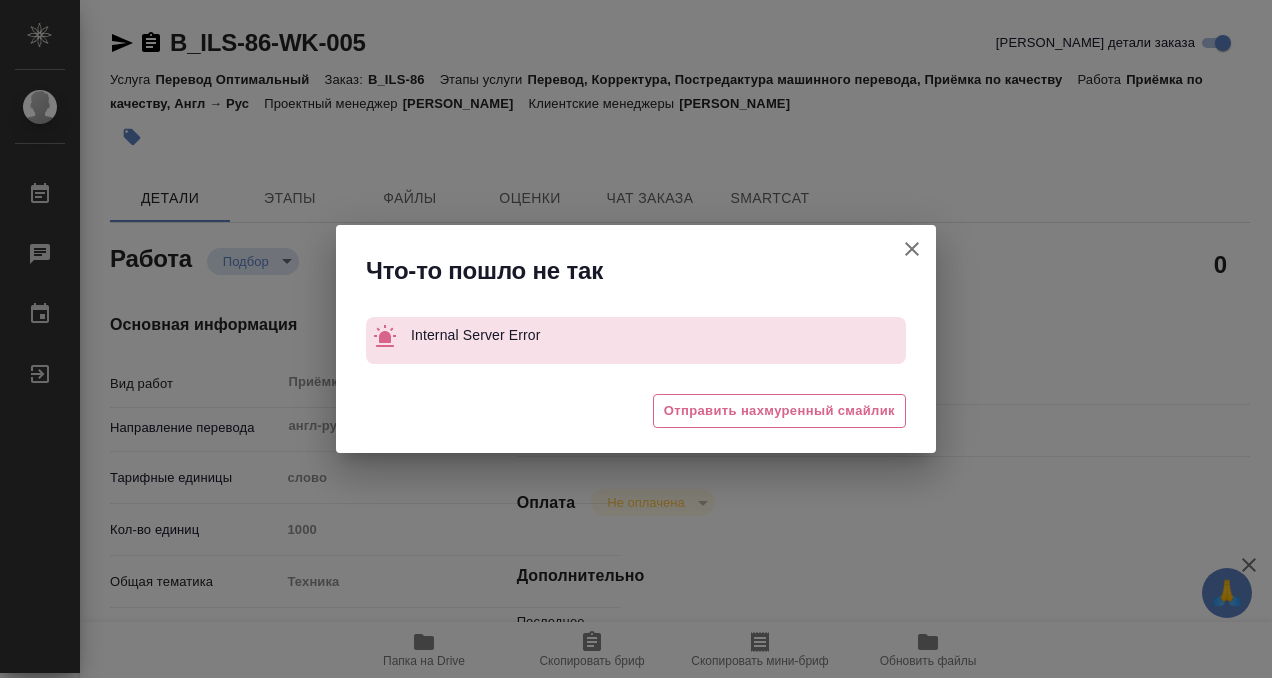 type on "x" 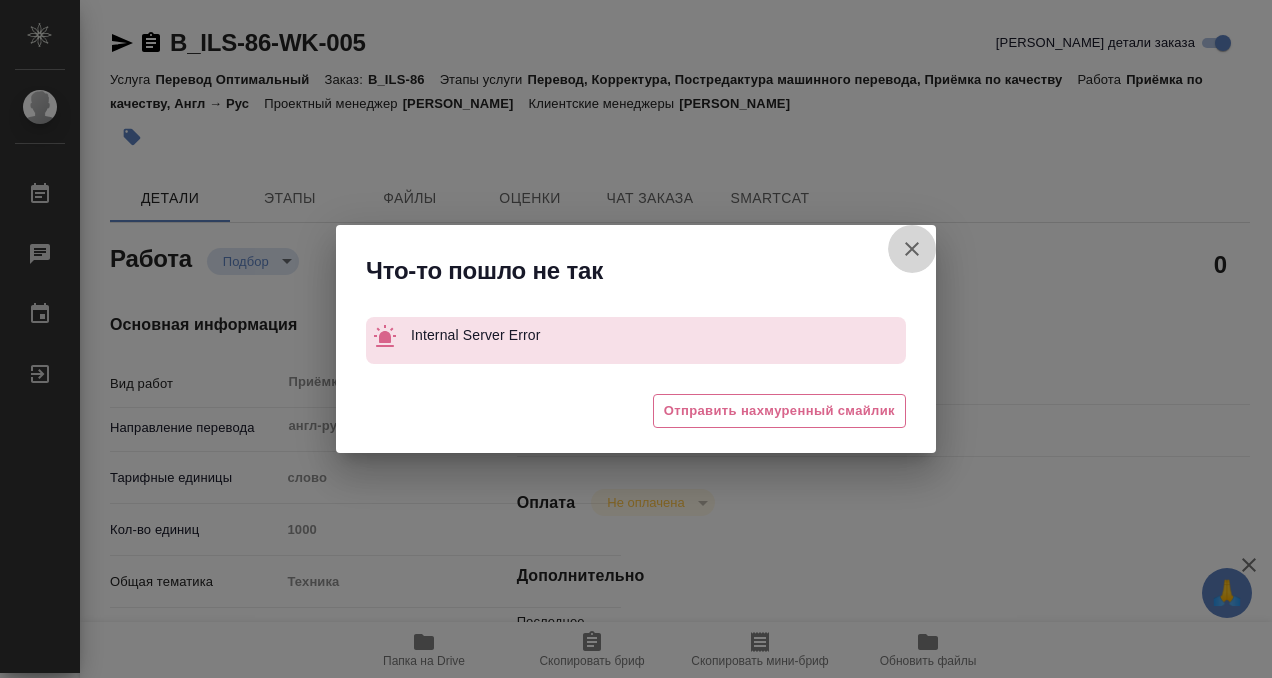 click 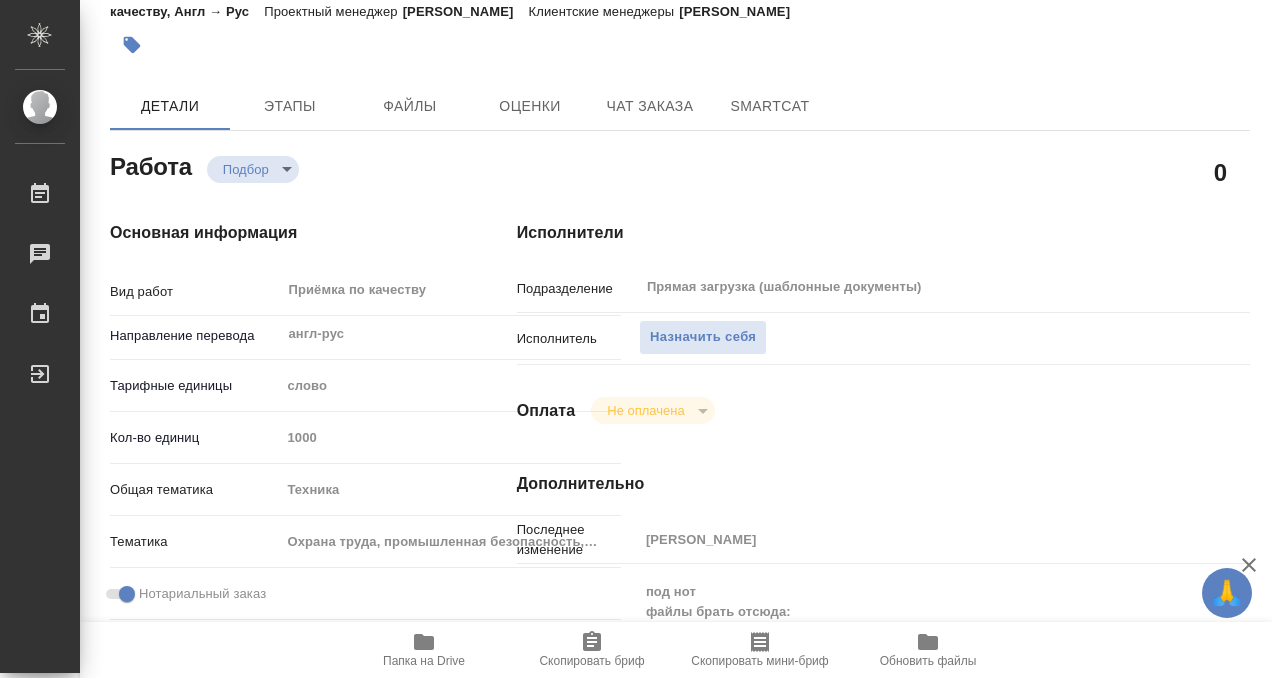 scroll, scrollTop: 0, scrollLeft: 0, axis: both 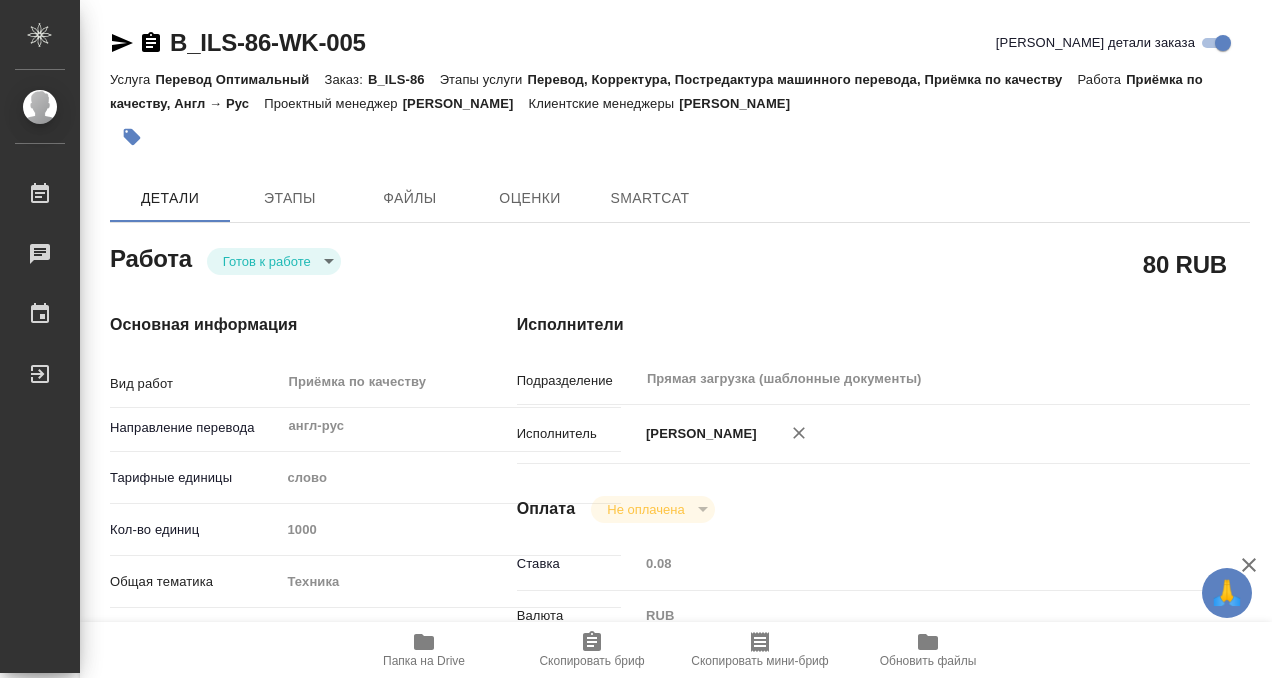 type on "x" 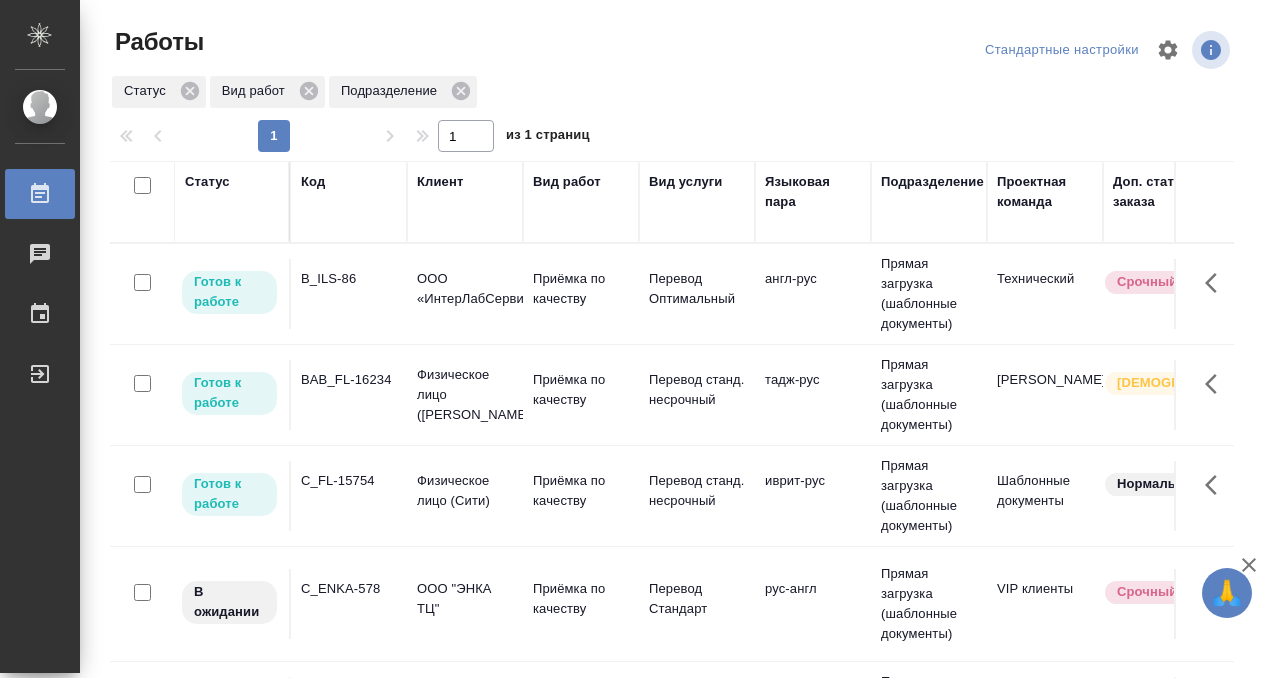 scroll, scrollTop: 0, scrollLeft: 0, axis: both 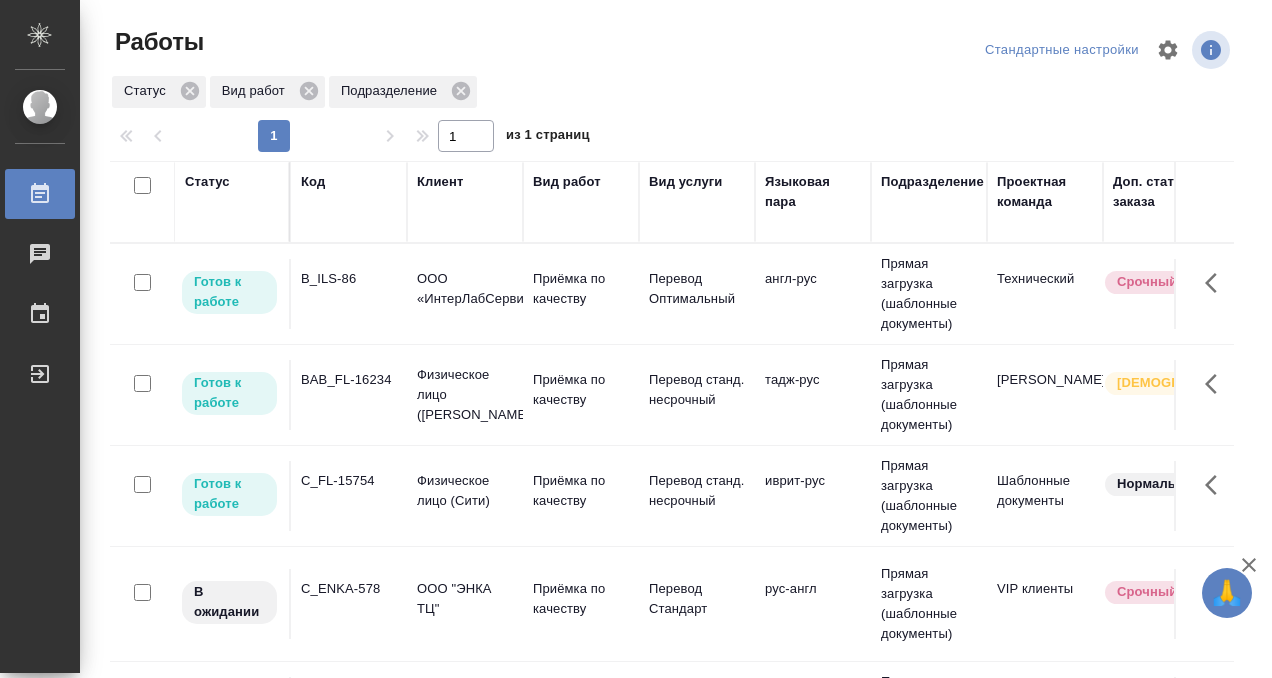 click on "BAB_FL-16234" at bounding box center [349, 294] 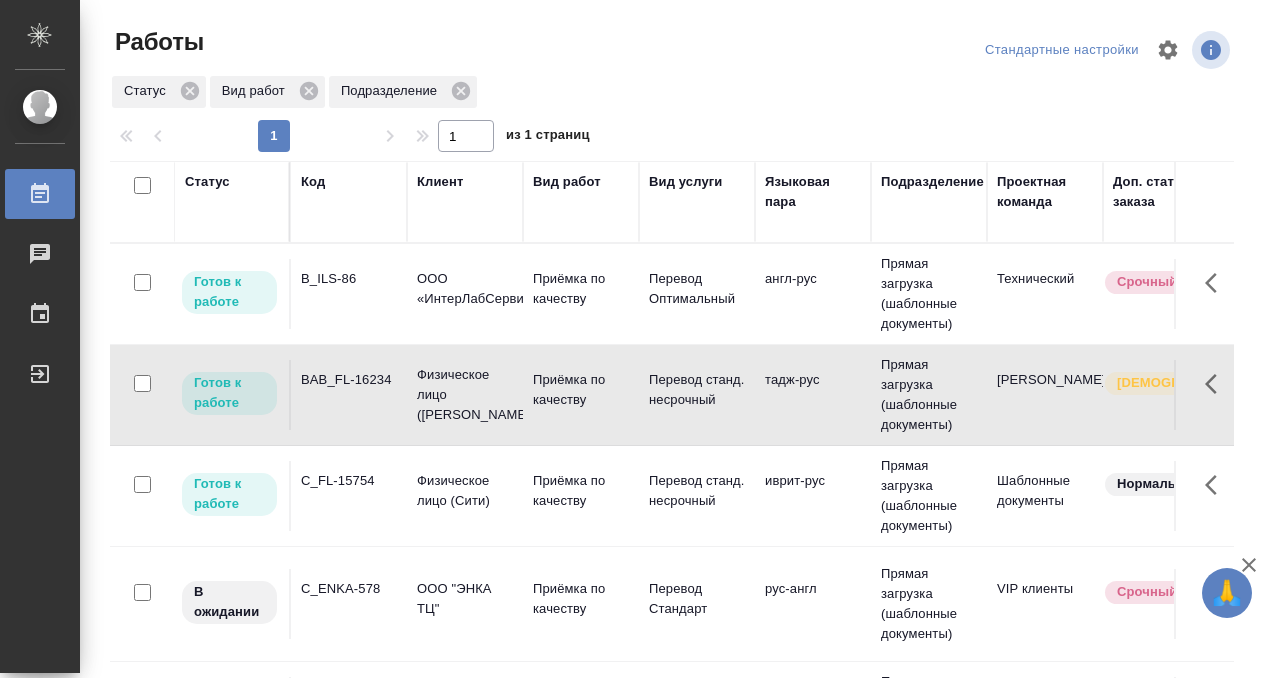 click on "BAB_FL-16234" at bounding box center (349, 294) 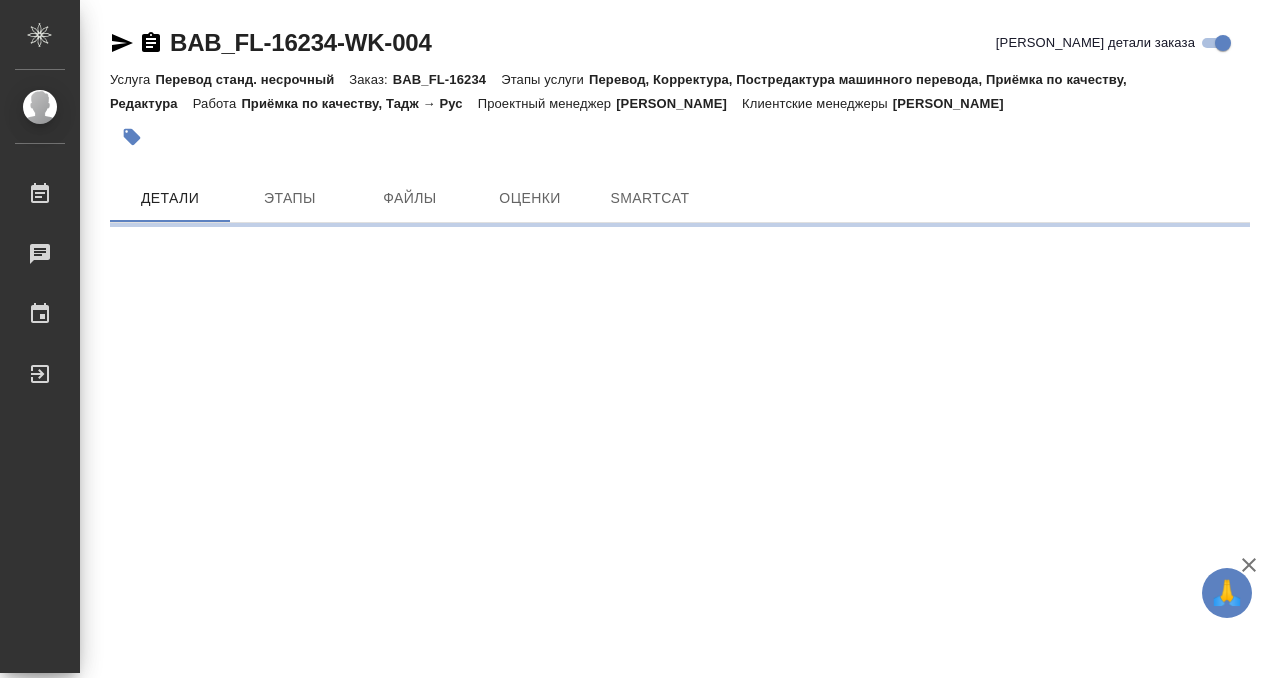 scroll, scrollTop: 0, scrollLeft: 0, axis: both 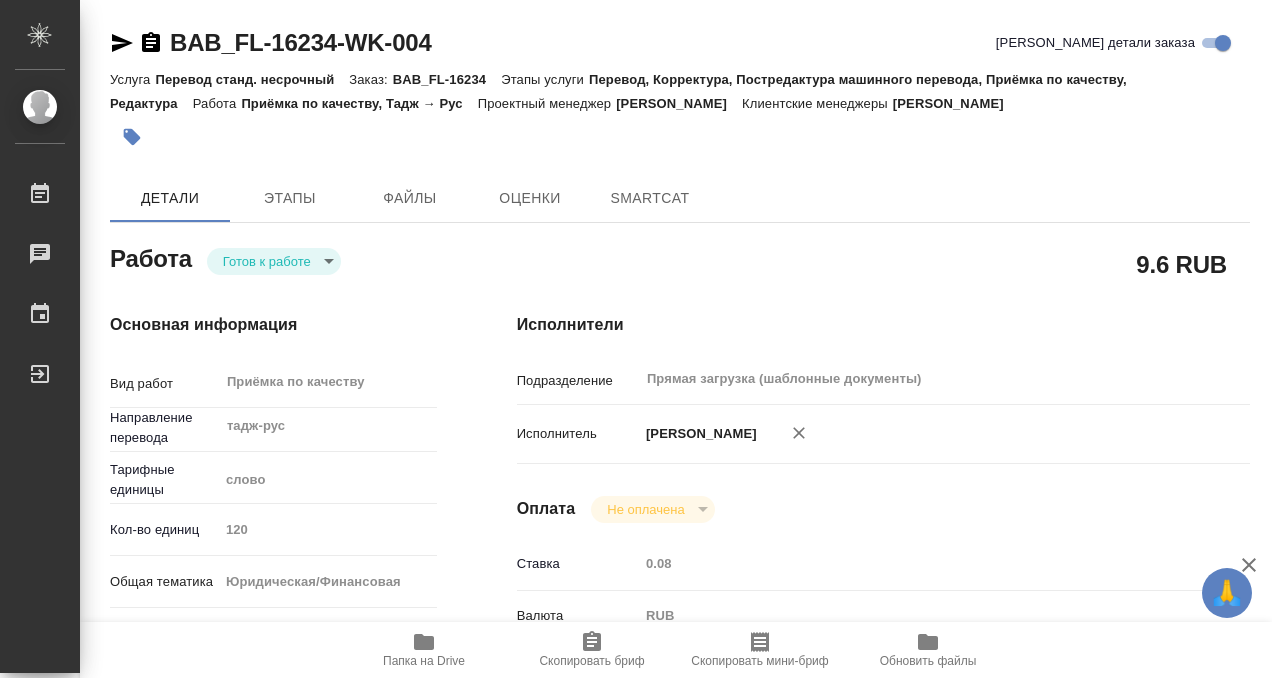 type on "x" 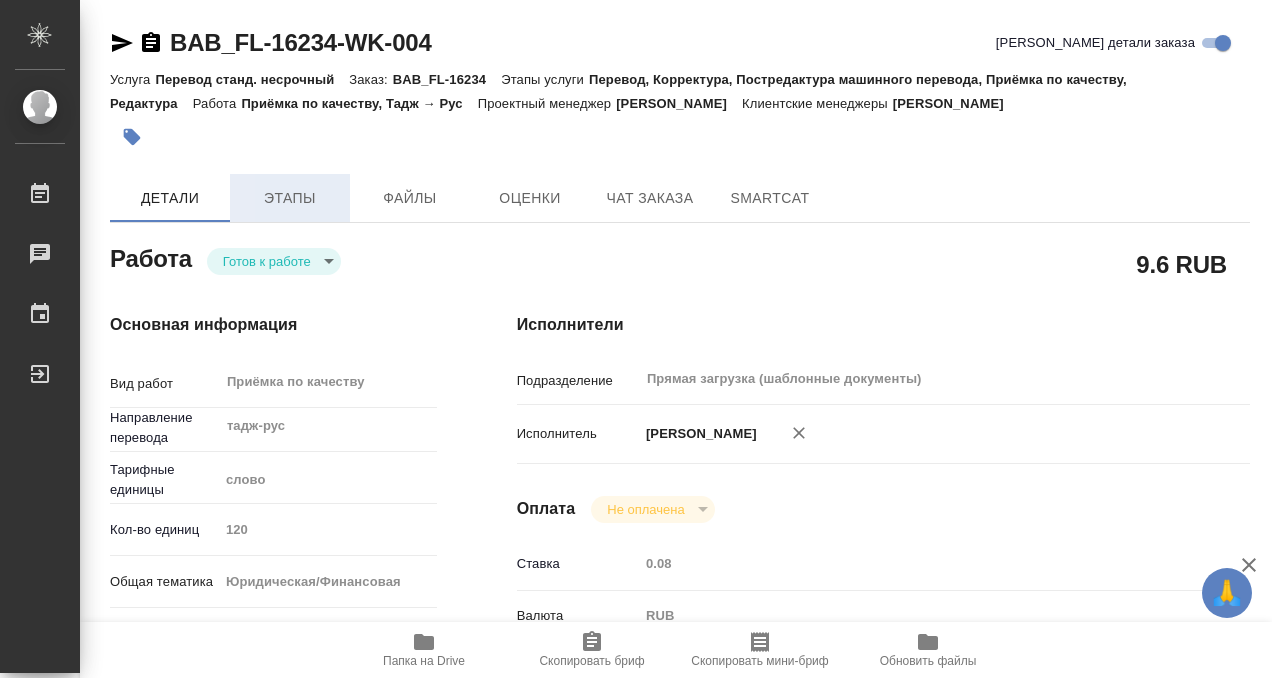 click on "Этапы" at bounding box center (290, 198) 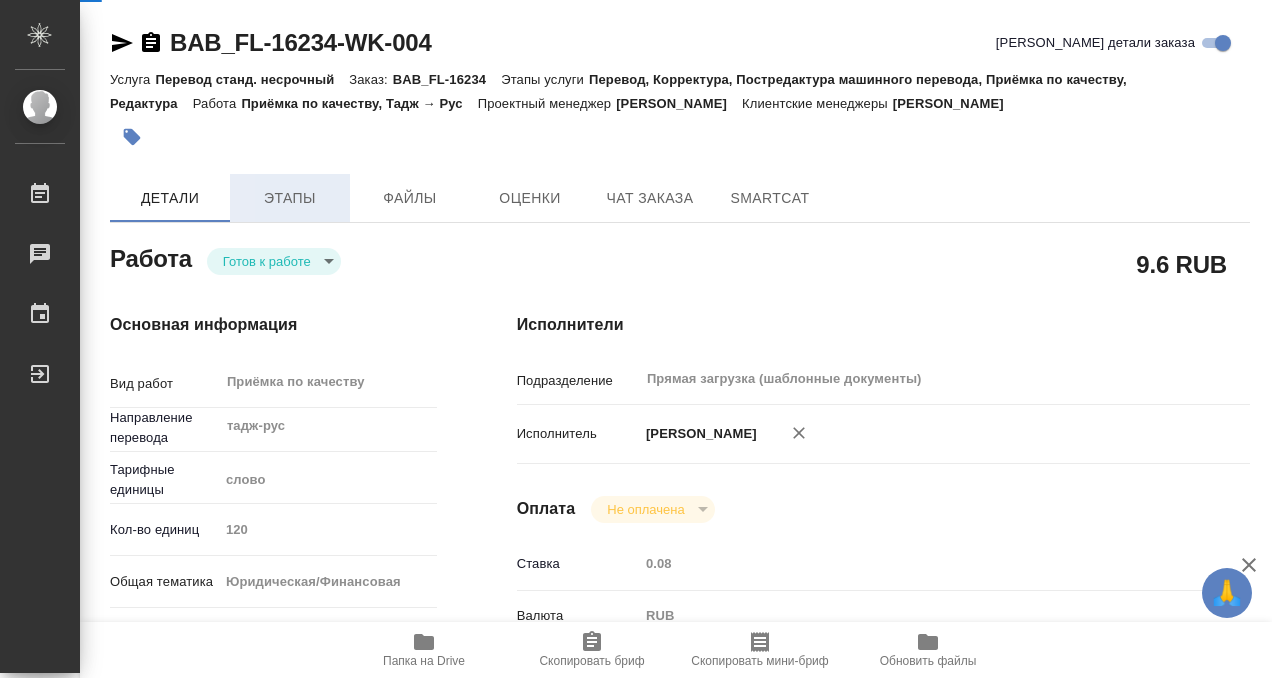 type on "x" 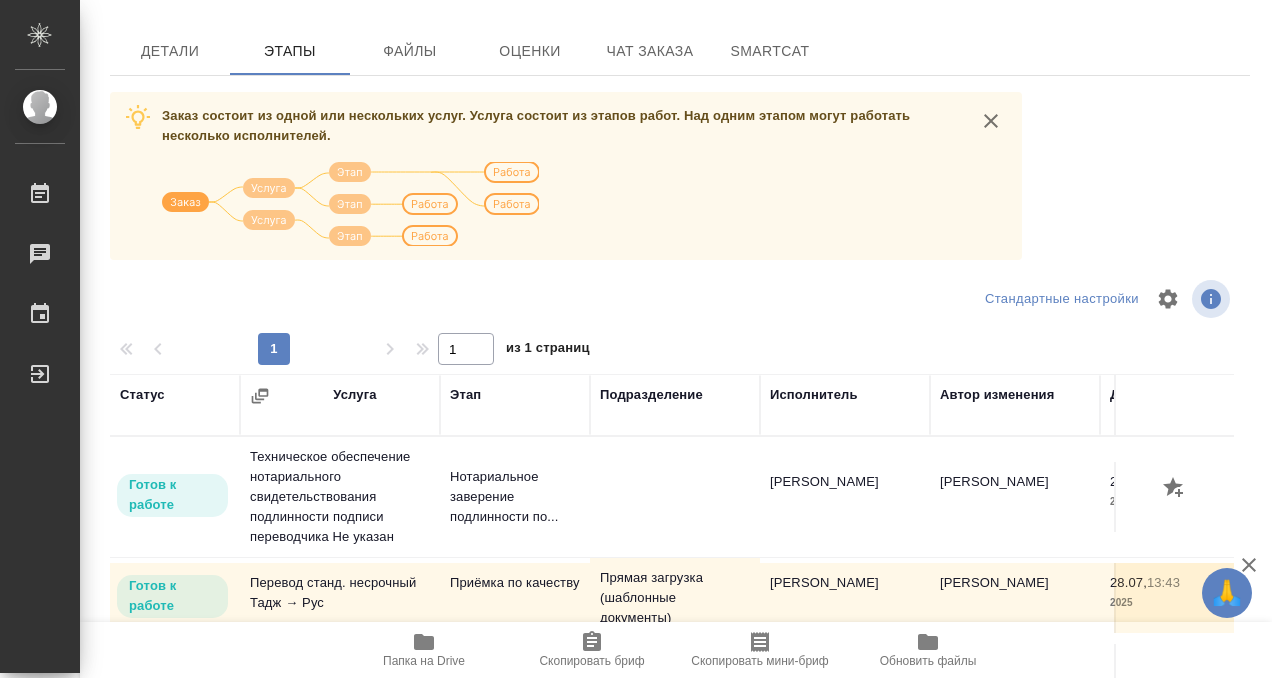 scroll, scrollTop: 0, scrollLeft: 0, axis: both 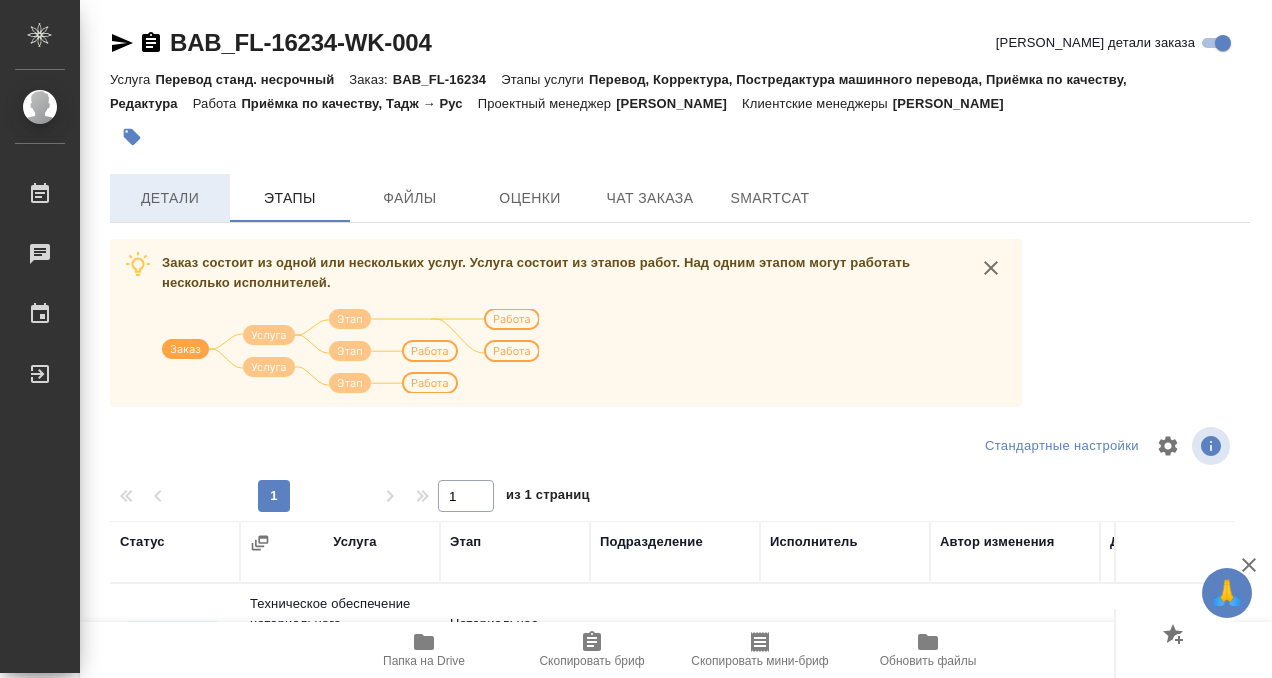 click on "Детали" at bounding box center [170, 198] 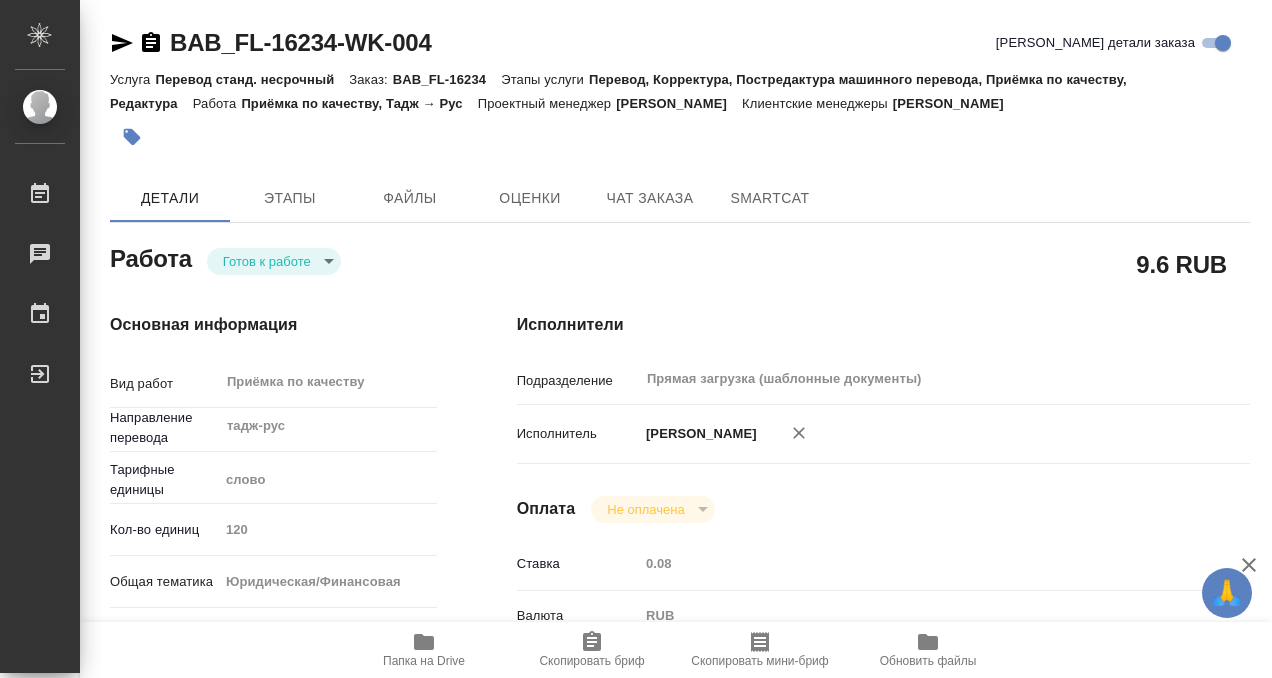 type on "x" 